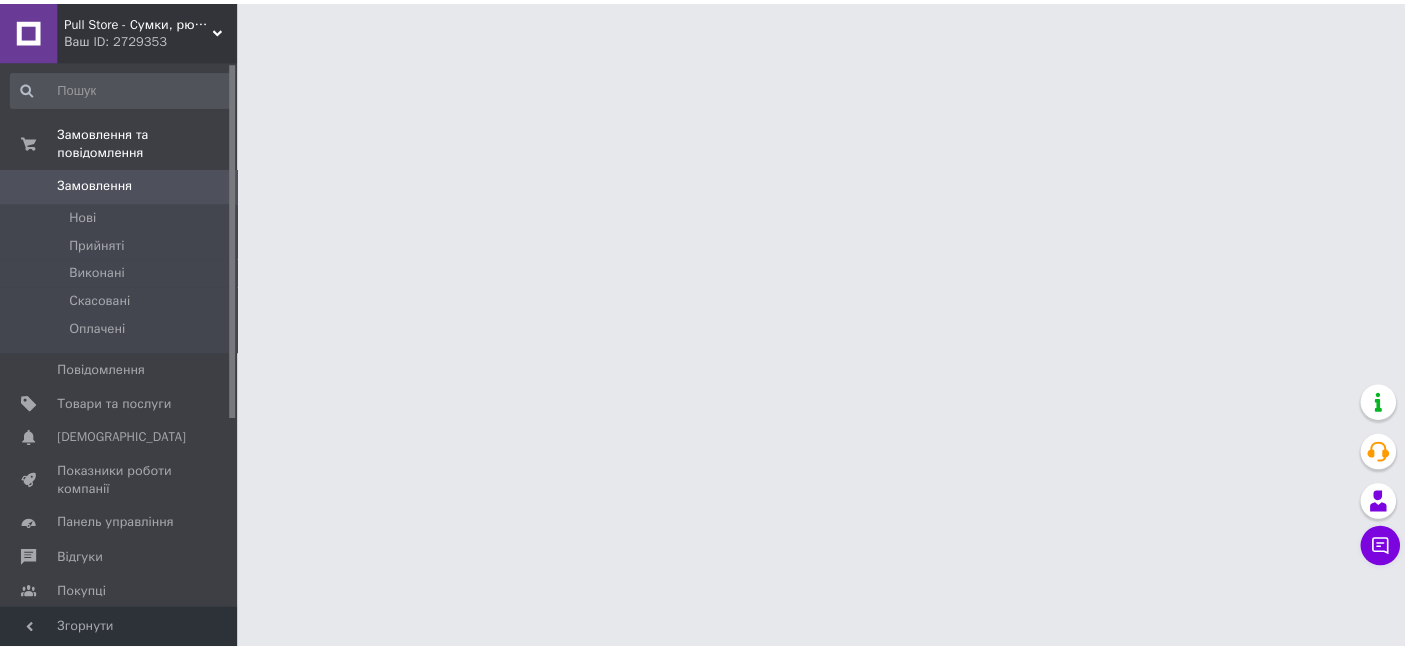 scroll, scrollTop: 0, scrollLeft: 0, axis: both 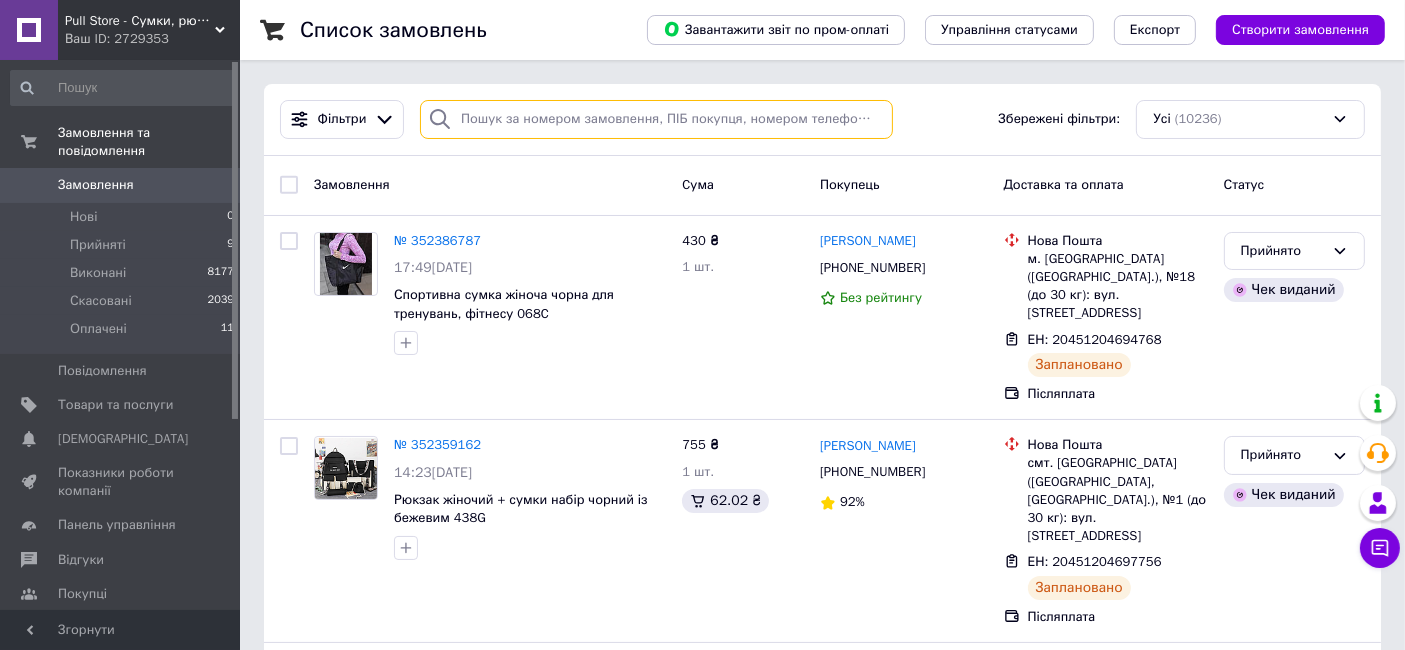 click at bounding box center (656, 119) 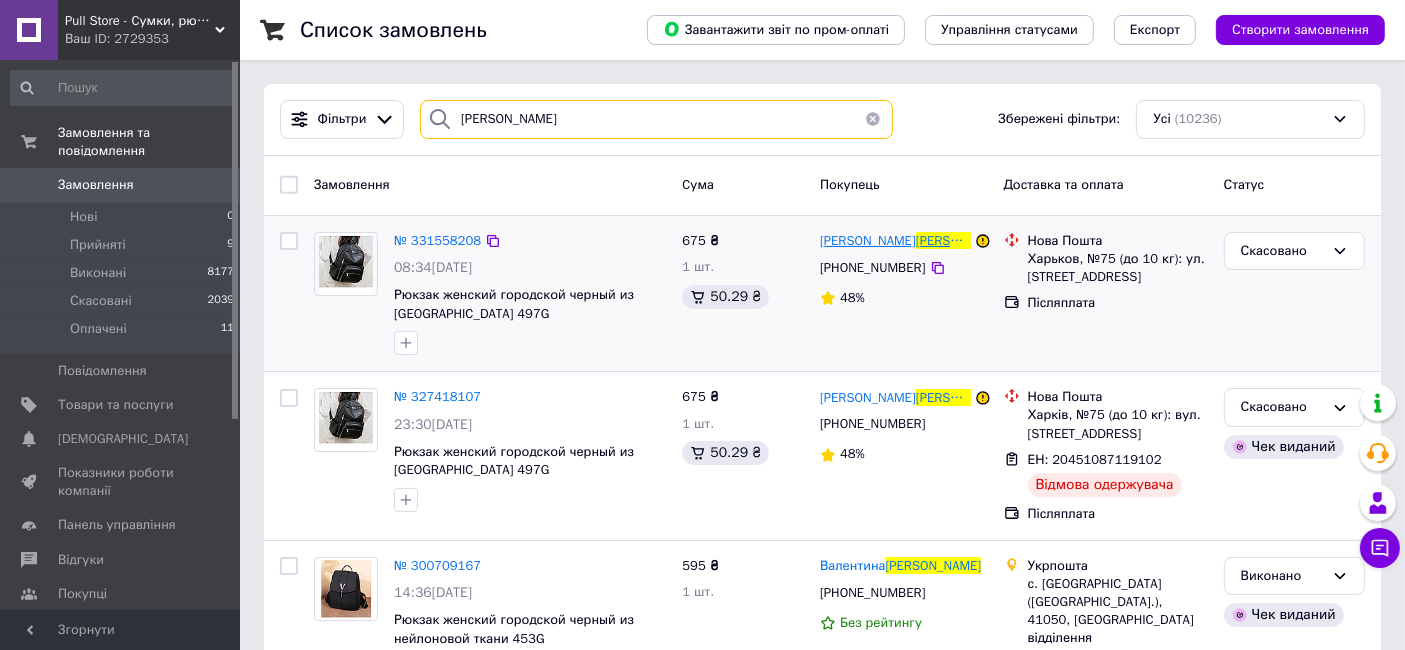 type on "[PERSON_NAME]" 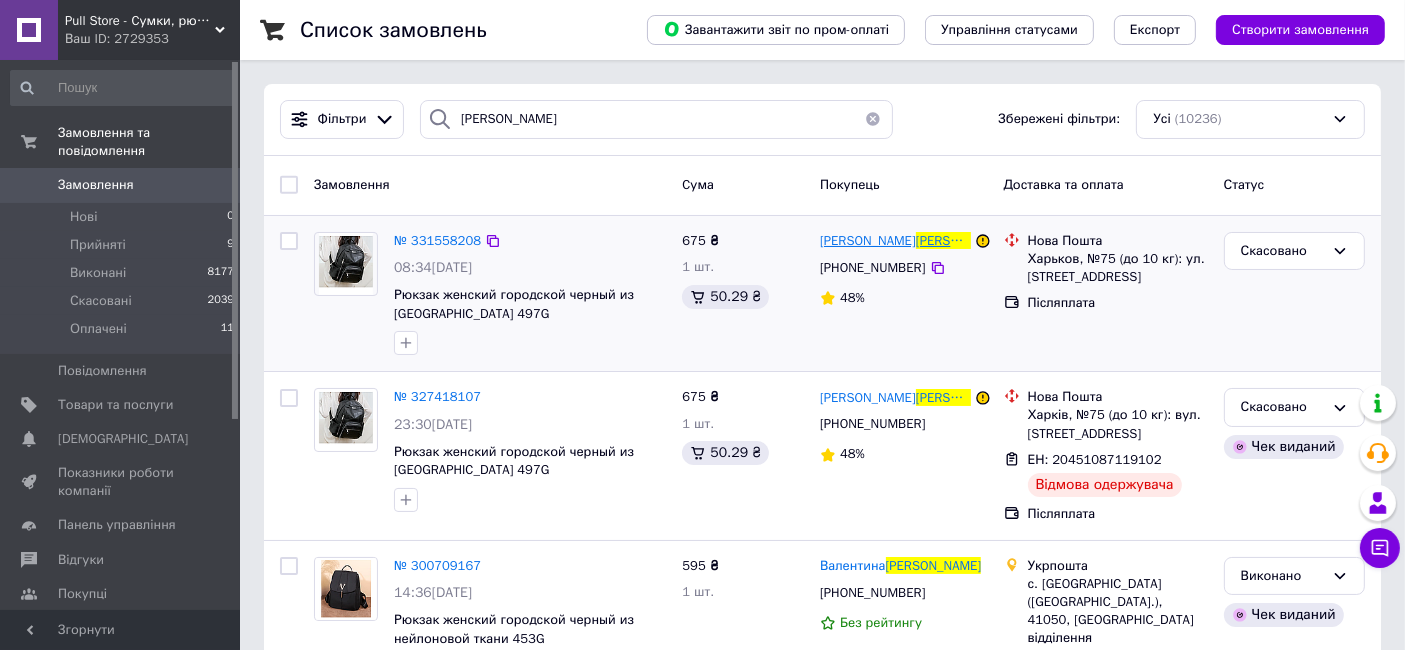 click on "[PERSON_NAME]" at bounding box center [964, 240] 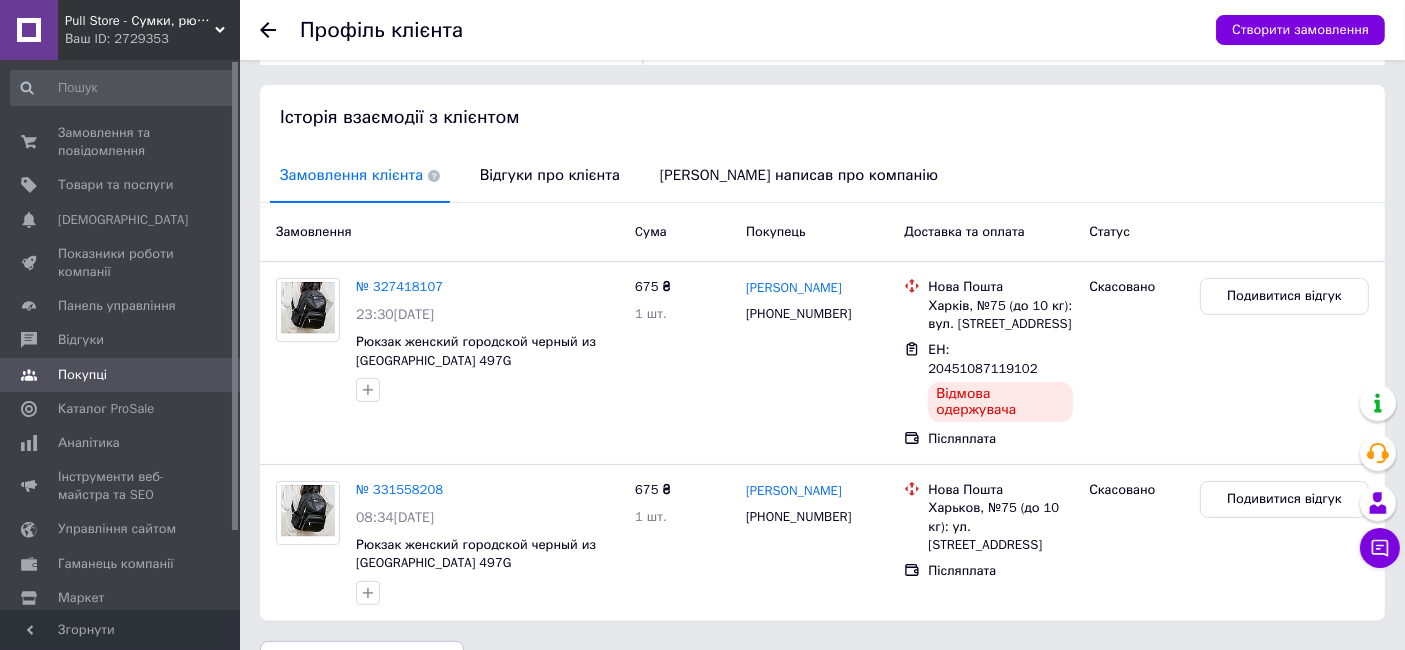 scroll, scrollTop: 355, scrollLeft: 0, axis: vertical 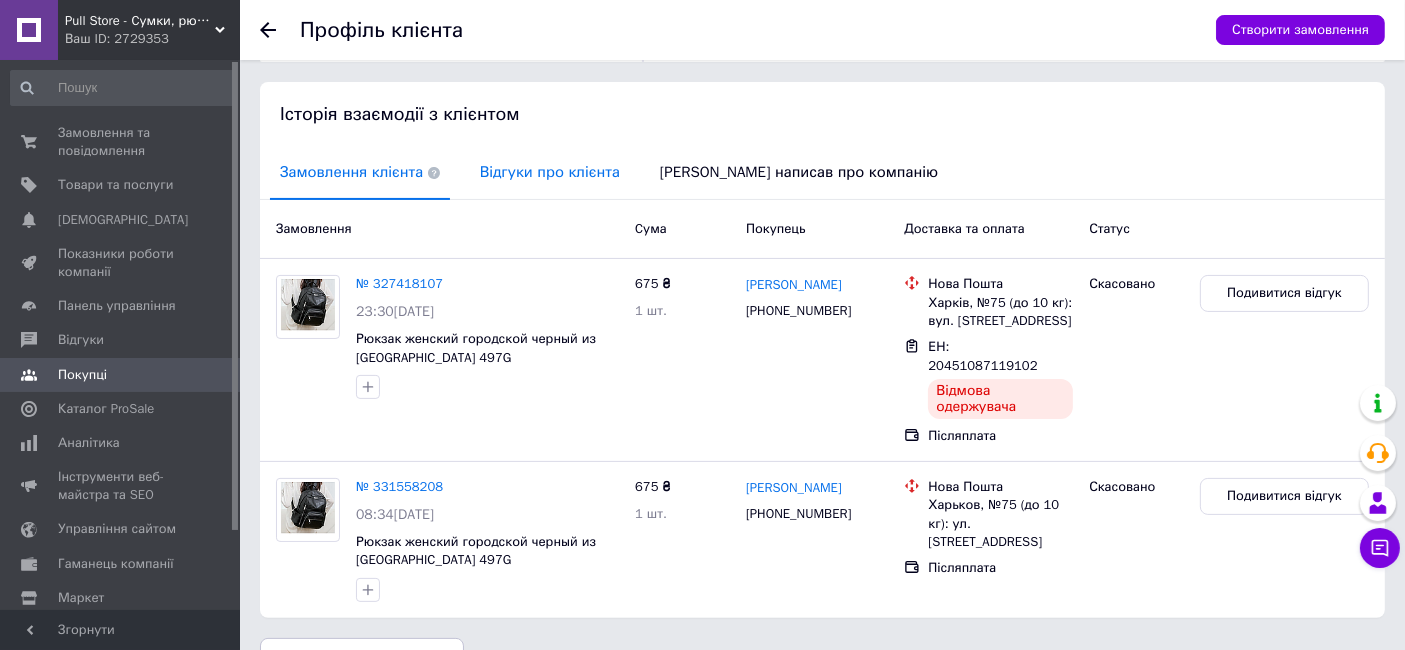 click on "Відгуки про клієнта" at bounding box center [550, 172] 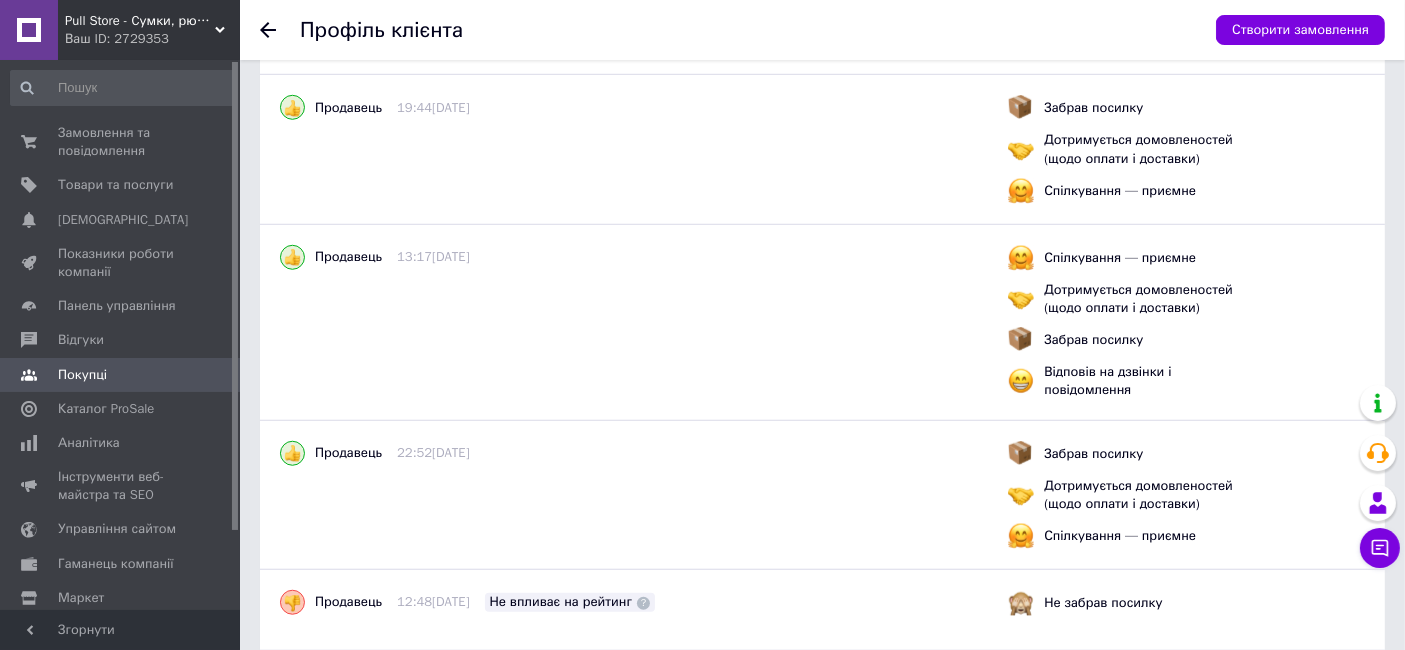 scroll, scrollTop: 1422, scrollLeft: 0, axis: vertical 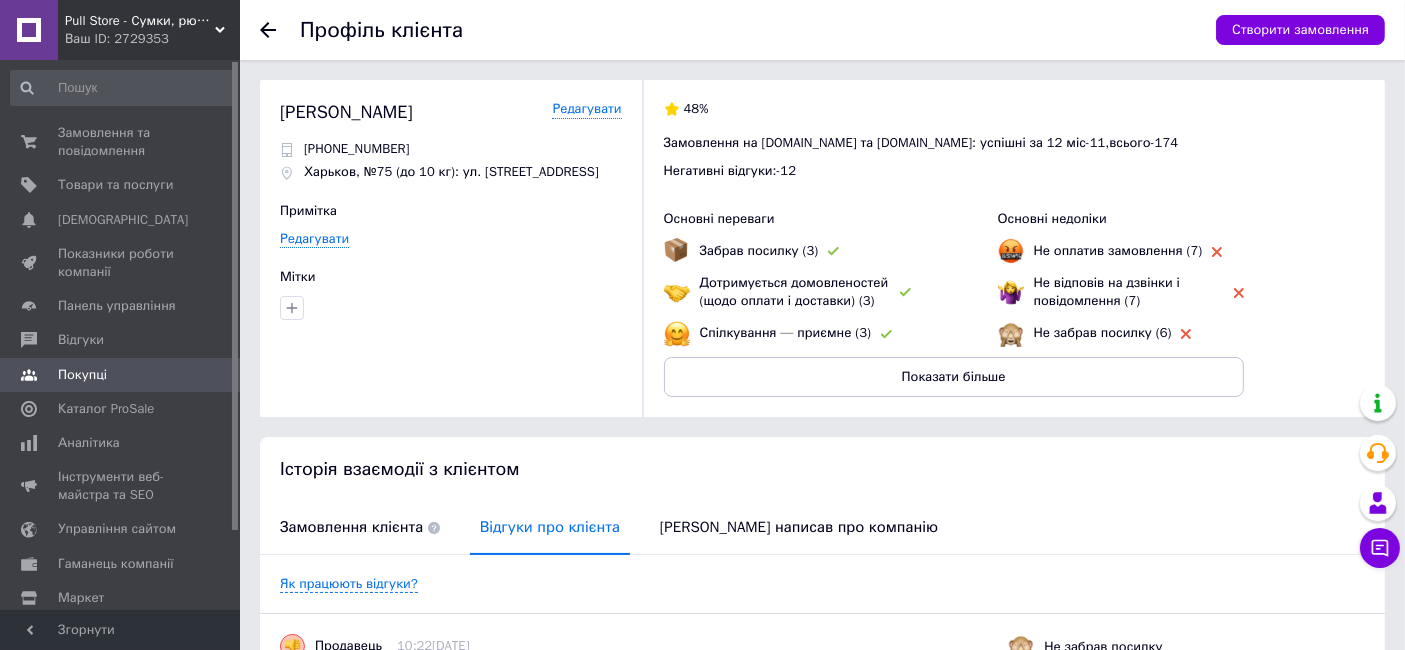 click 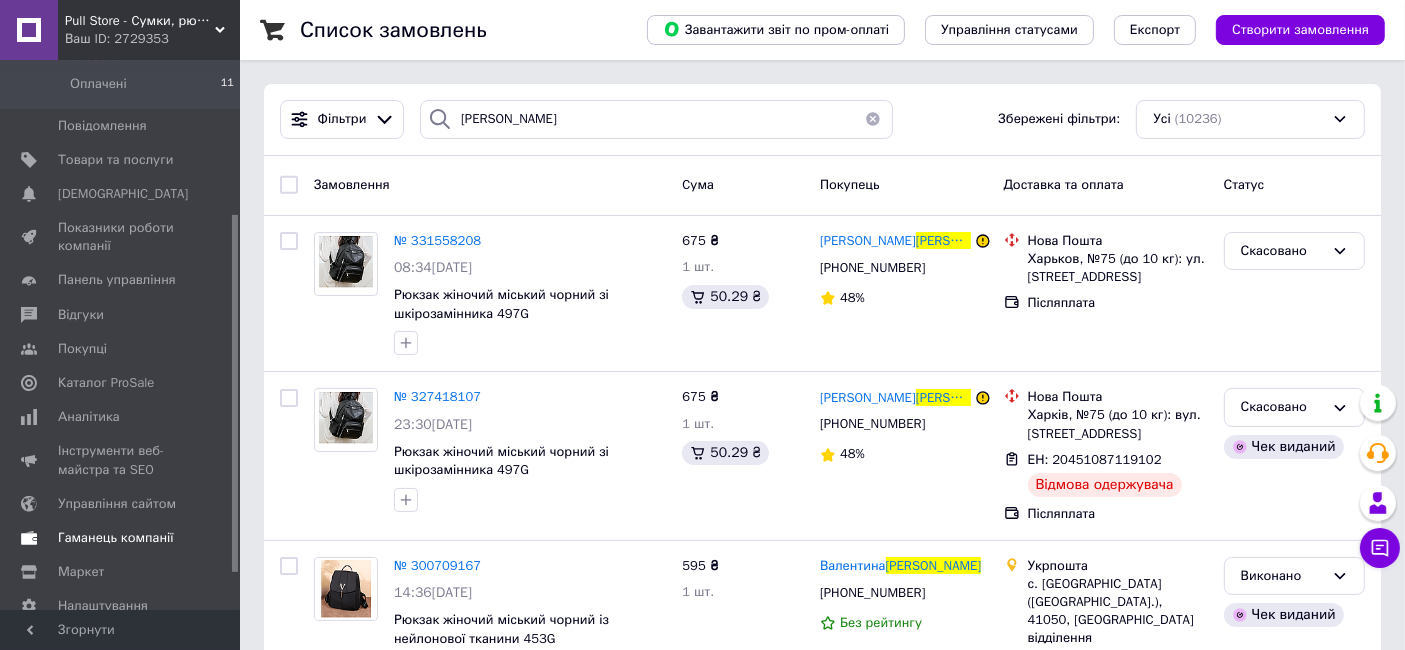 drag, startPoint x: 233, startPoint y: 350, endPoint x: 200, endPoint y: 510, distance: 163.36769 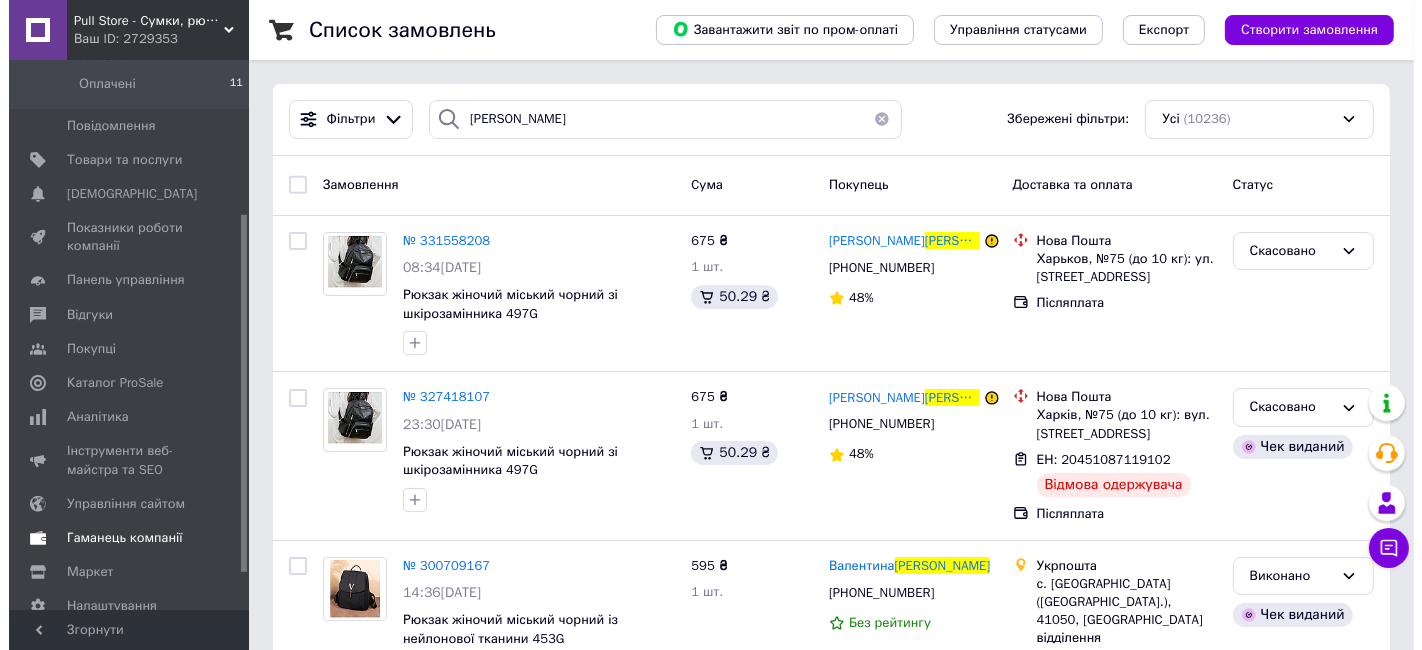 scroll, scrollTop: 248, scrollLeft: 0, axis: vertical 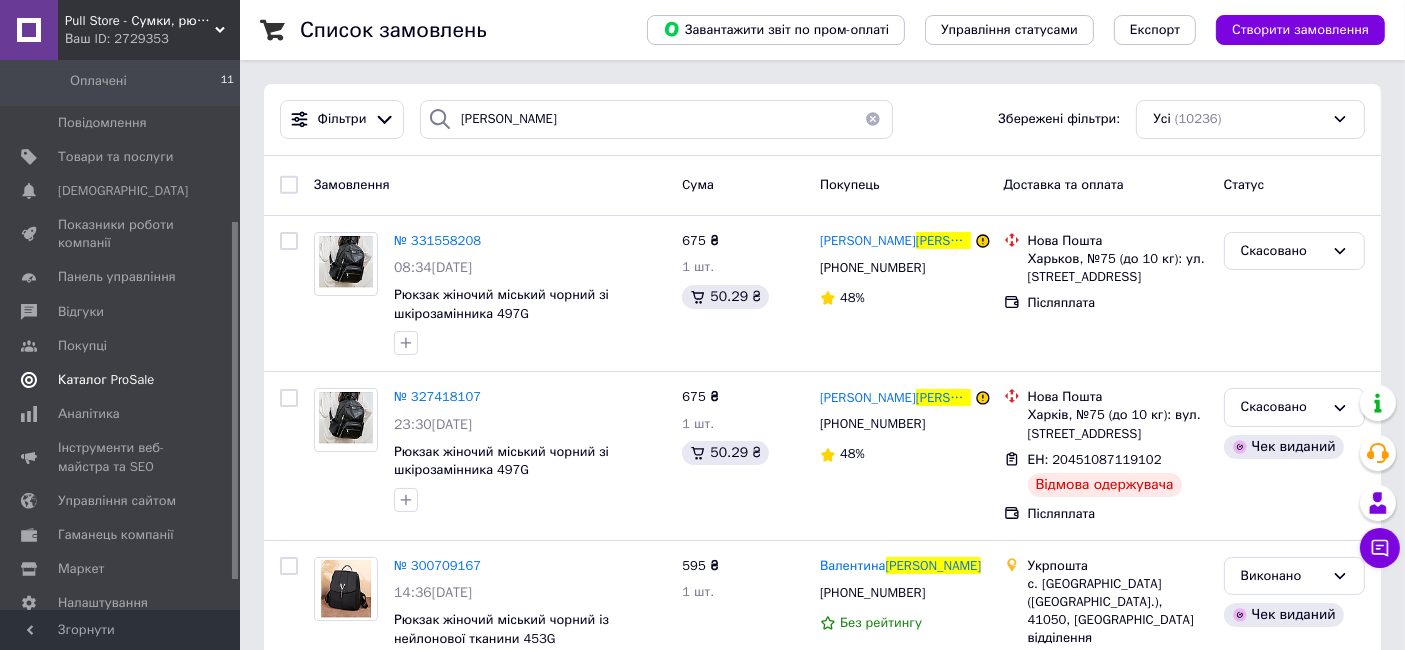 click on "Каталог ProSale" at bounding box center [106, 380] 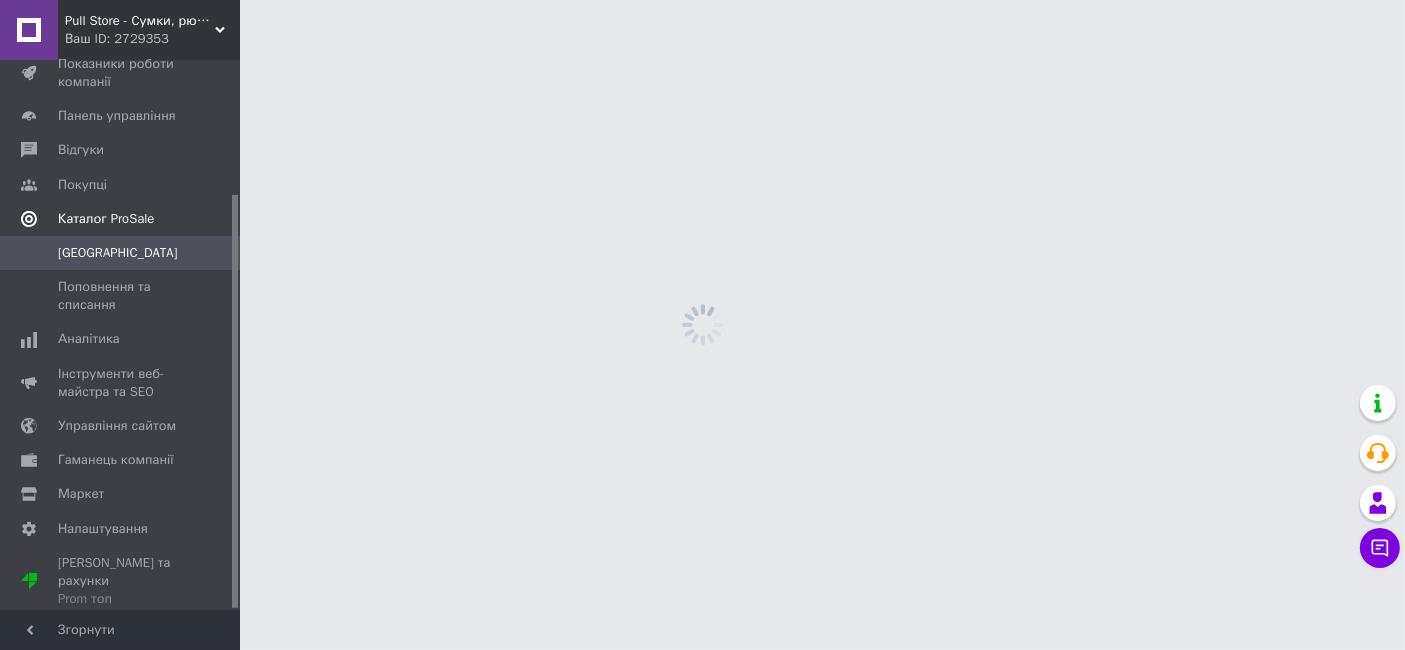 scroll, scrollTop: 177, scrollLeft: 0, axis: vertical 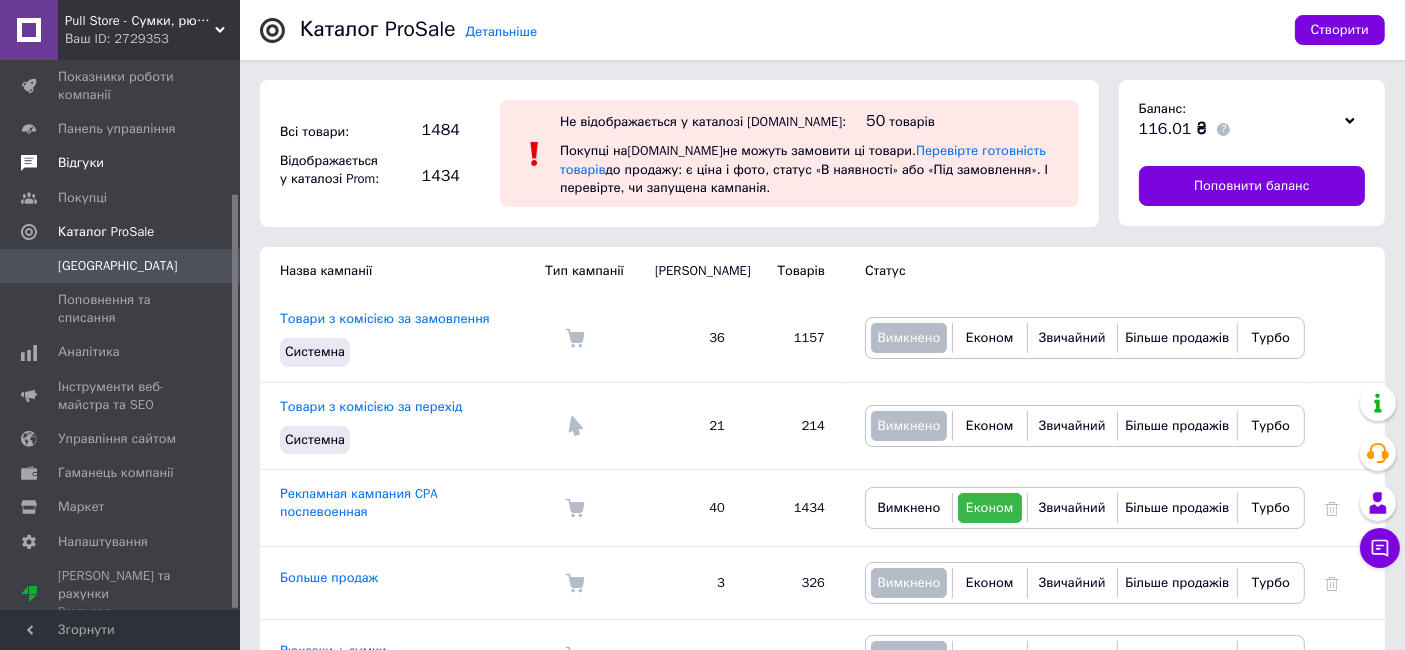 click on "Відгуки" at bounding box center (121, 163) 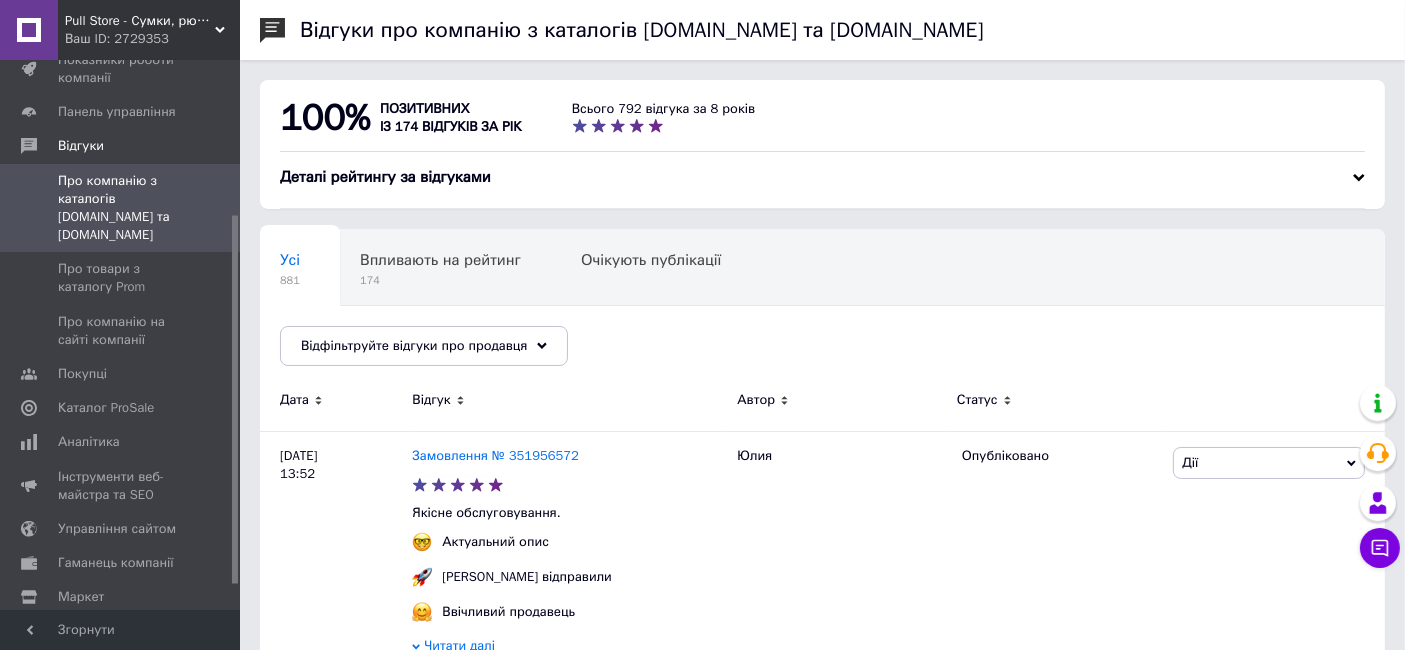 scroll, scrollTop: 266, scrollLeft: 0, axis: vertical 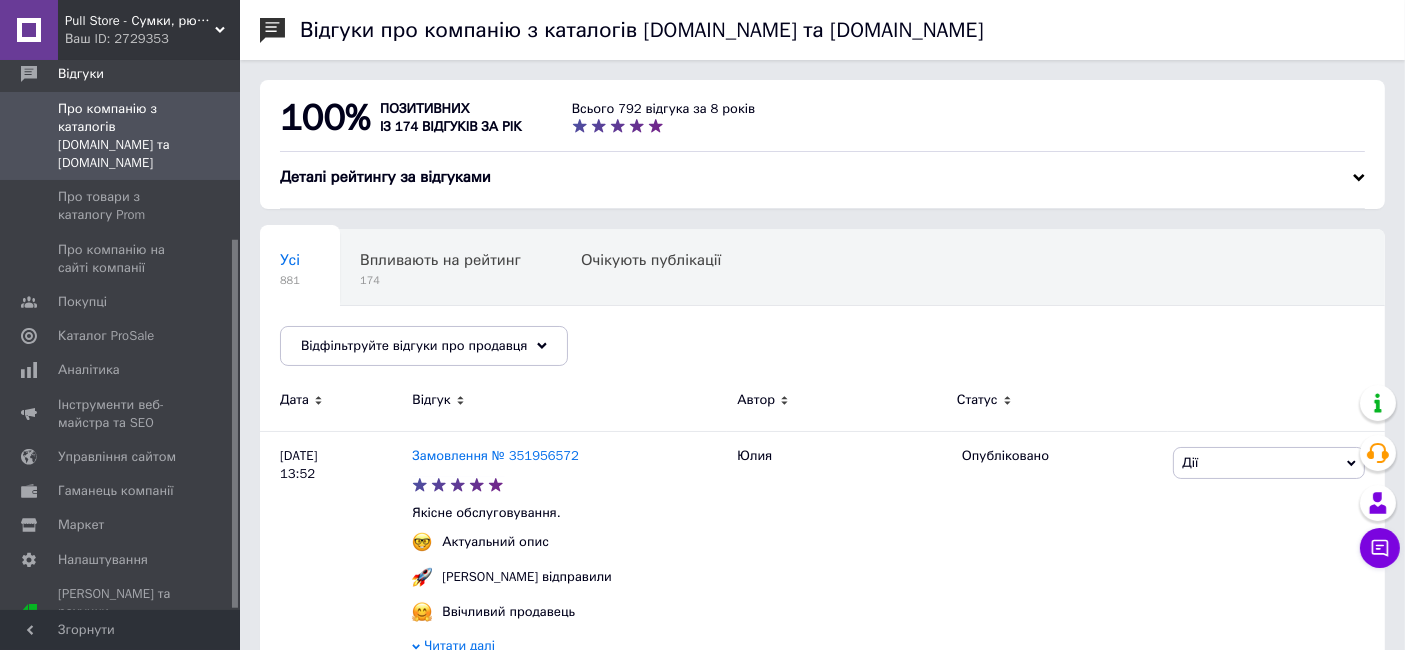 drag, startPoint x: 231, startPoint y: 238, endPoint x: 232, endPoint y: 361, distance: 123.00407 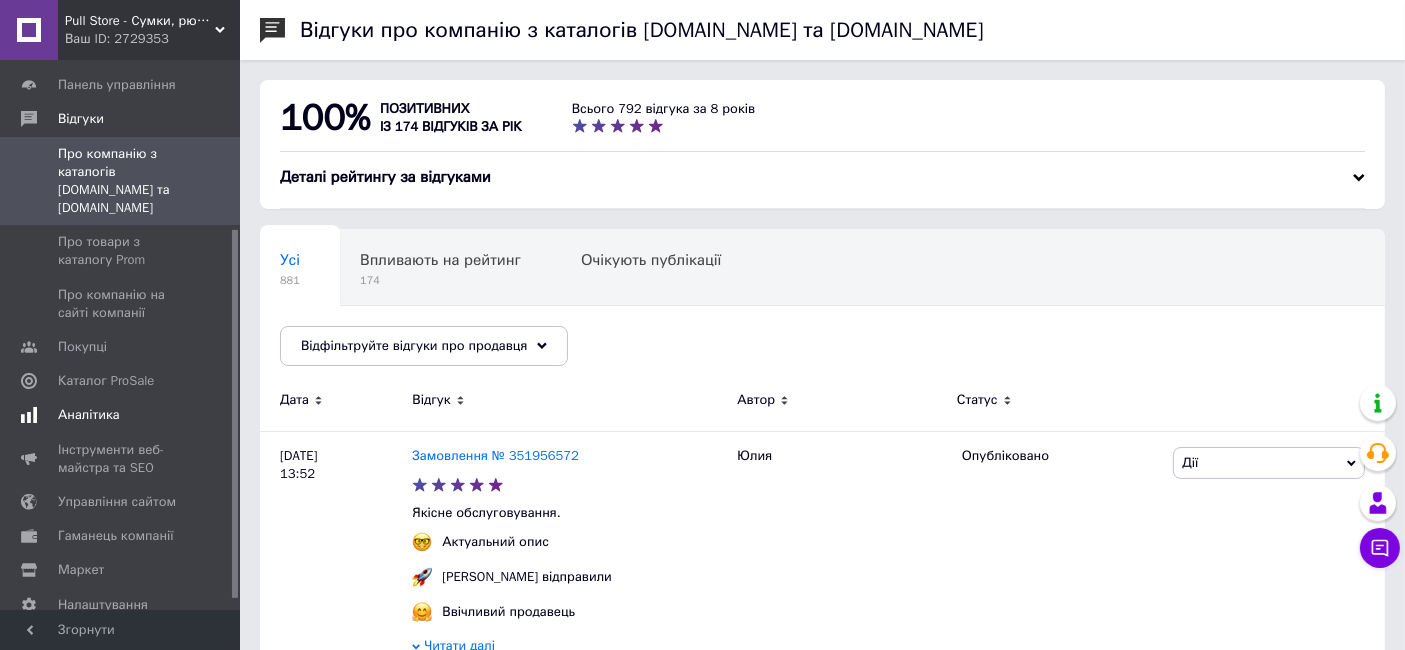 scroll, scrollTop: 266, scrollLeft: 0, axis: vertical 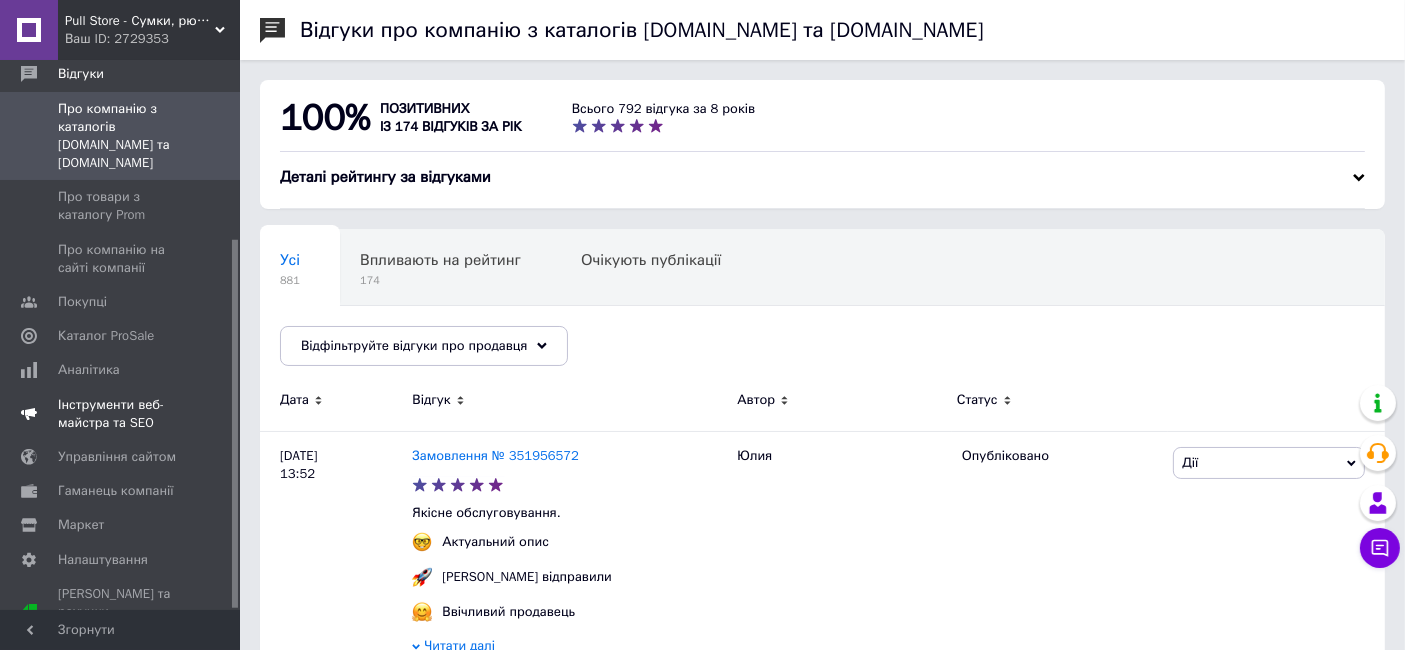 drag, startPoint x: 234, startPoint y: 325, endPoint x: 231, endPoint y: 399, distance: 74.06078 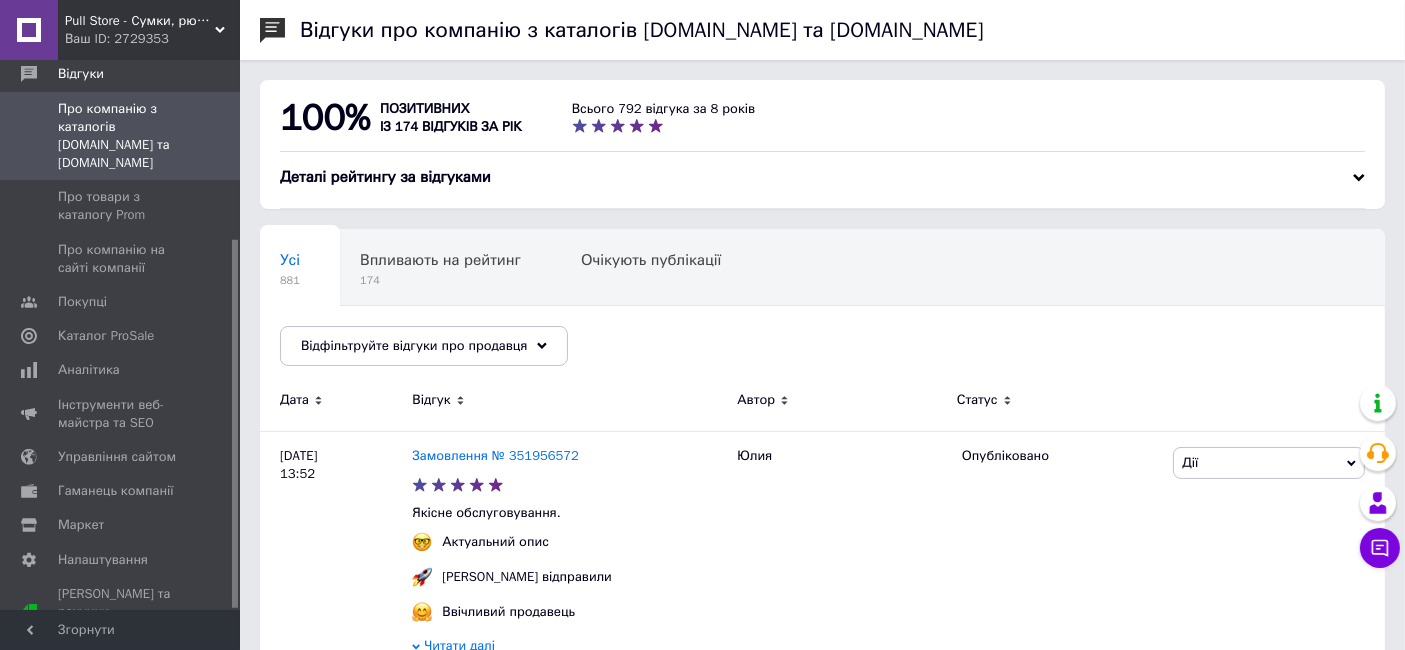 click 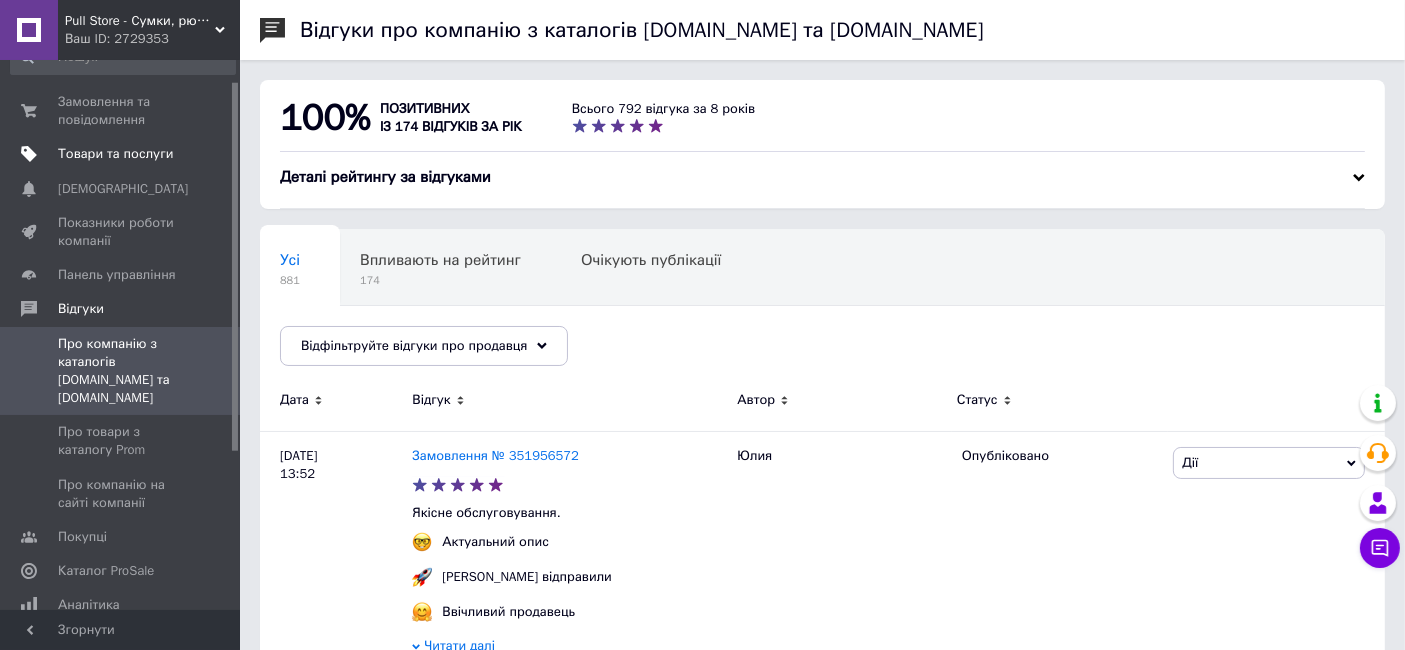 scroll, scrollTop: 0, scrollLeft: 0, axis: both 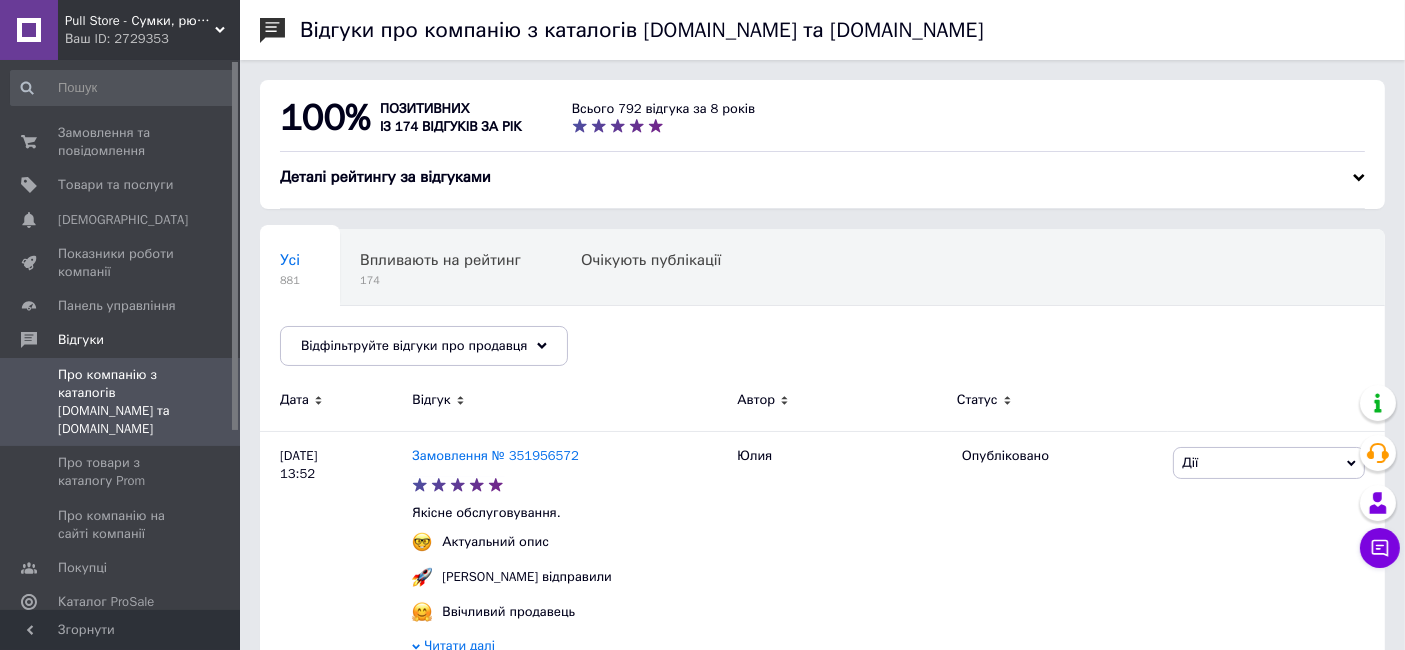 drag, startPoint x: 237, startPoint y: 364, endPoint x: 241, endPoint y: 155, distance: 209.03827 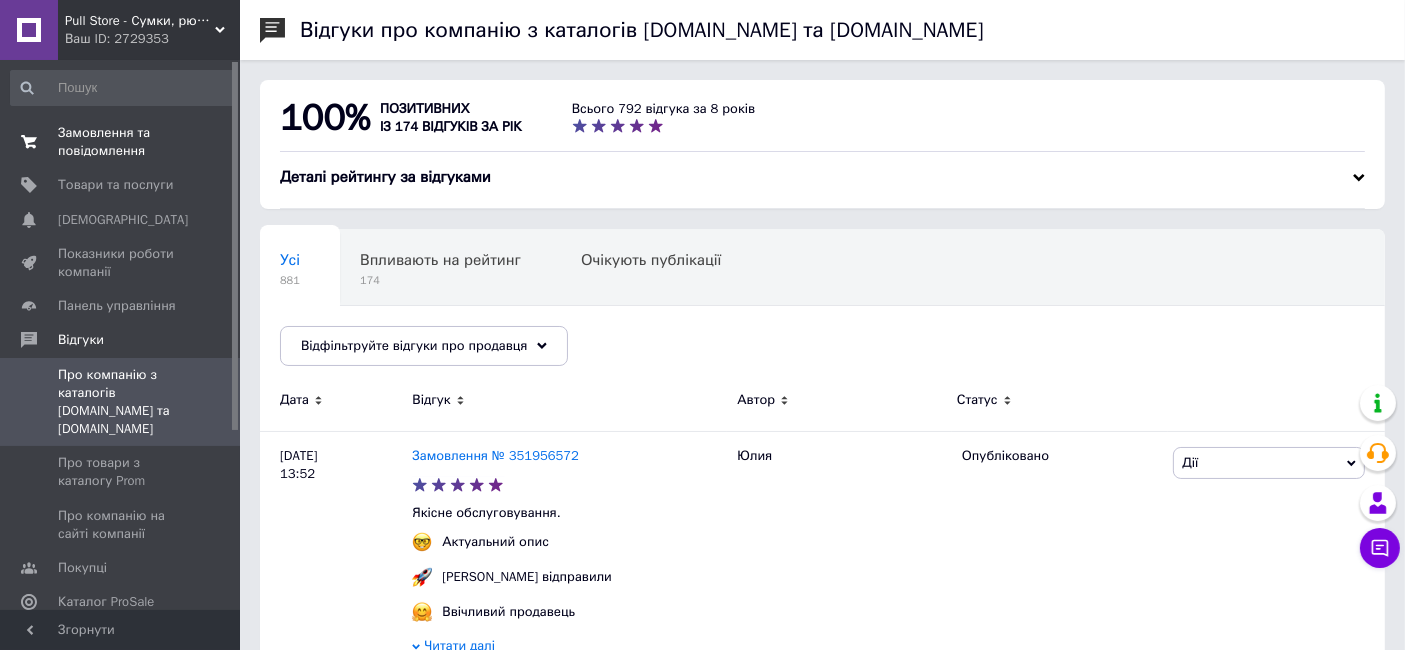 click on "Замовлення та повідомлення" at bounding box center (121, 142) 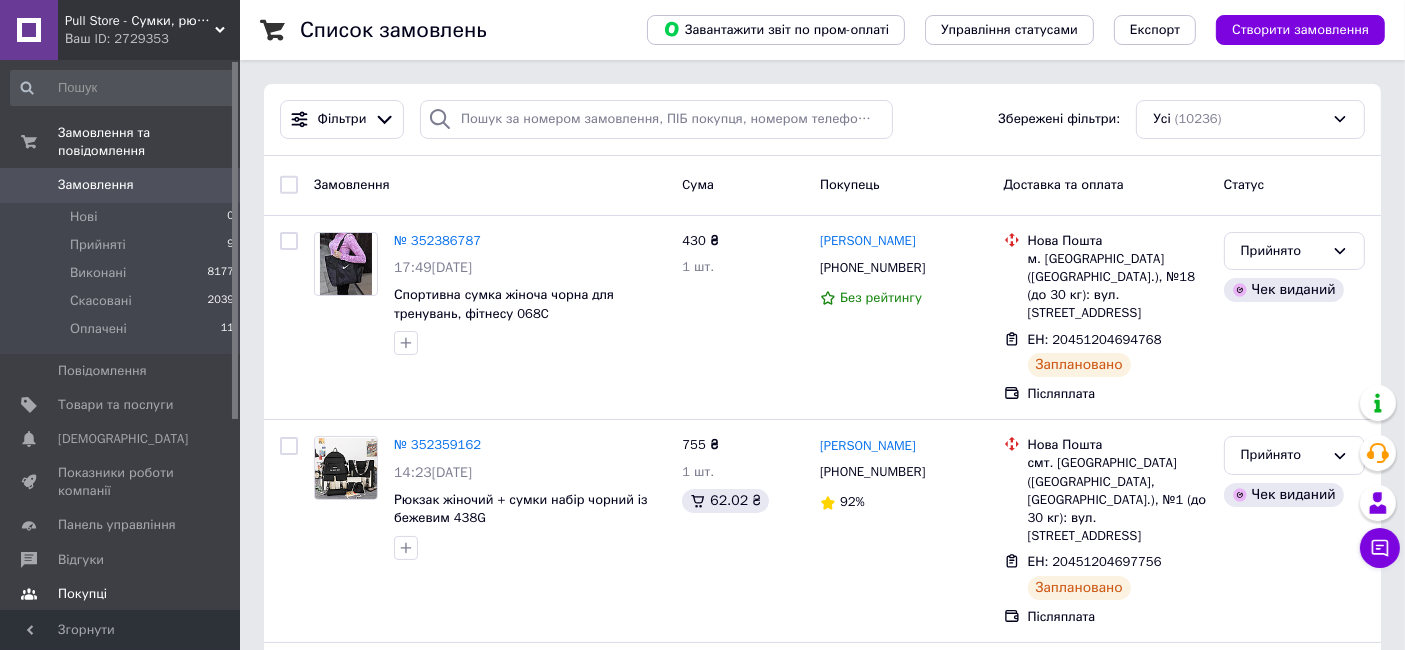click on "Покупці" at bounding box center (82, 594) 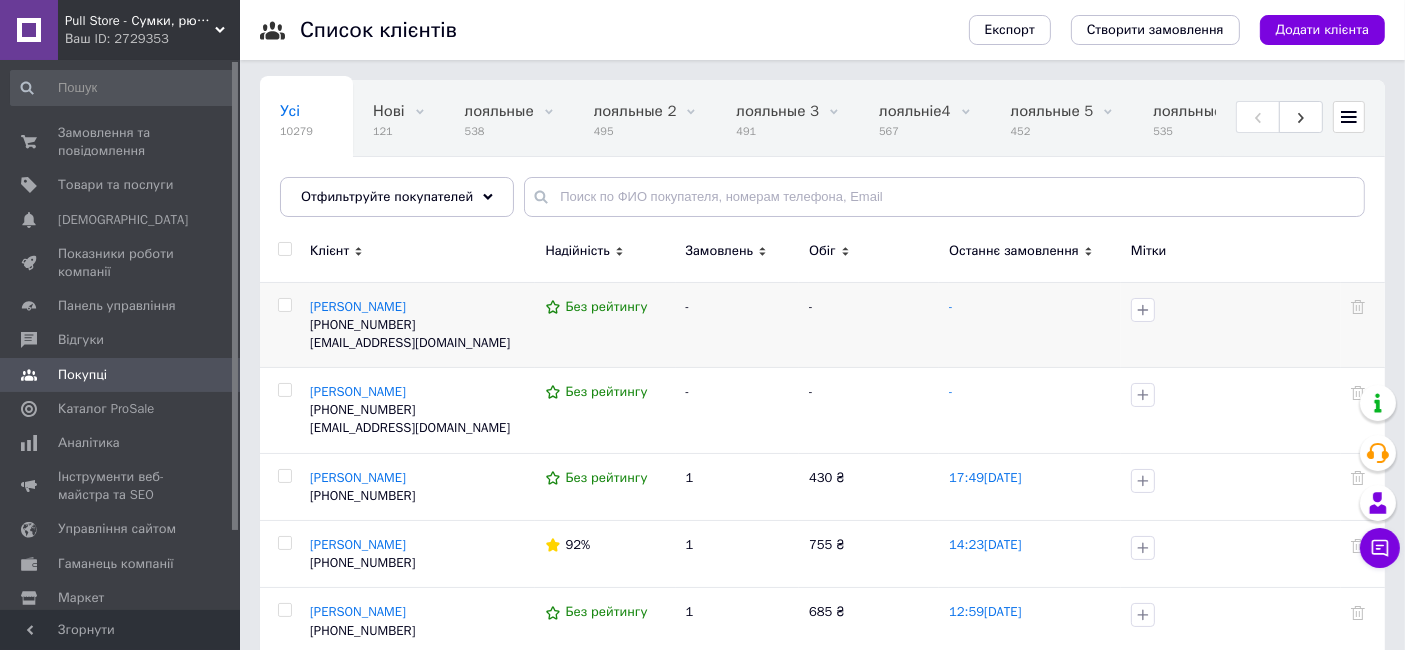 click at bounding box center [1143, 310] 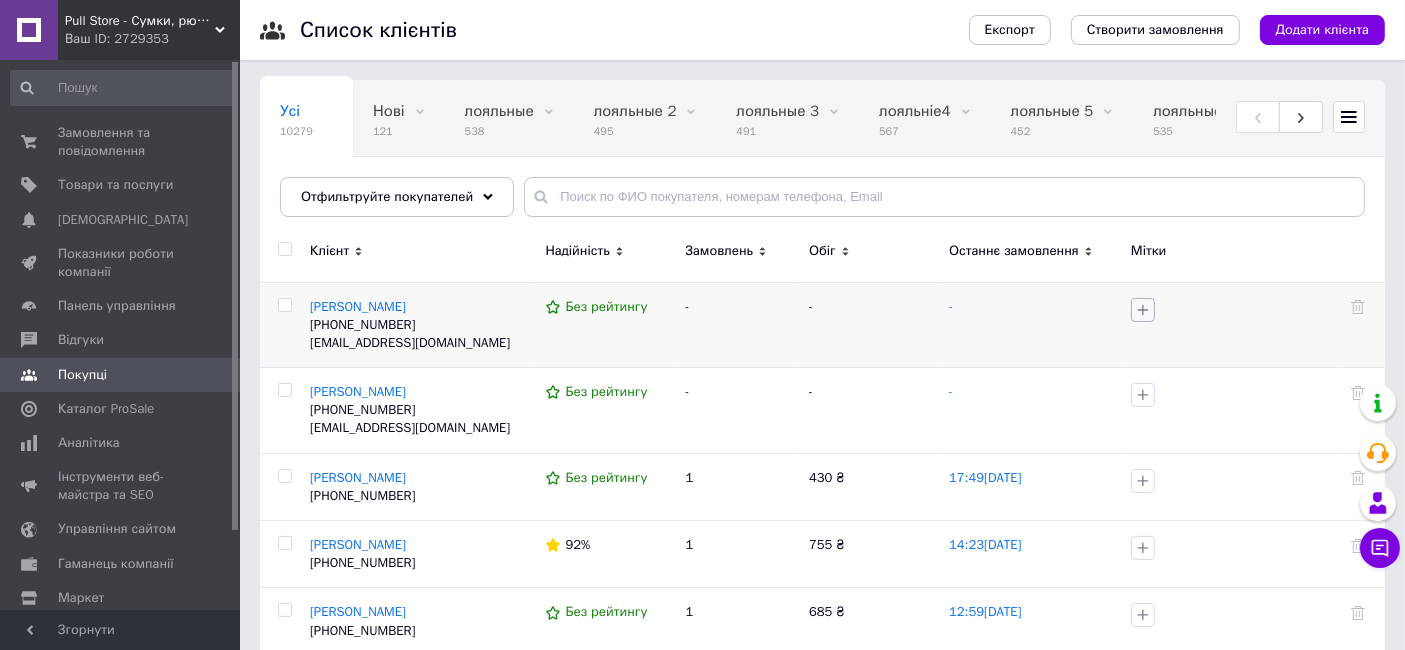 click 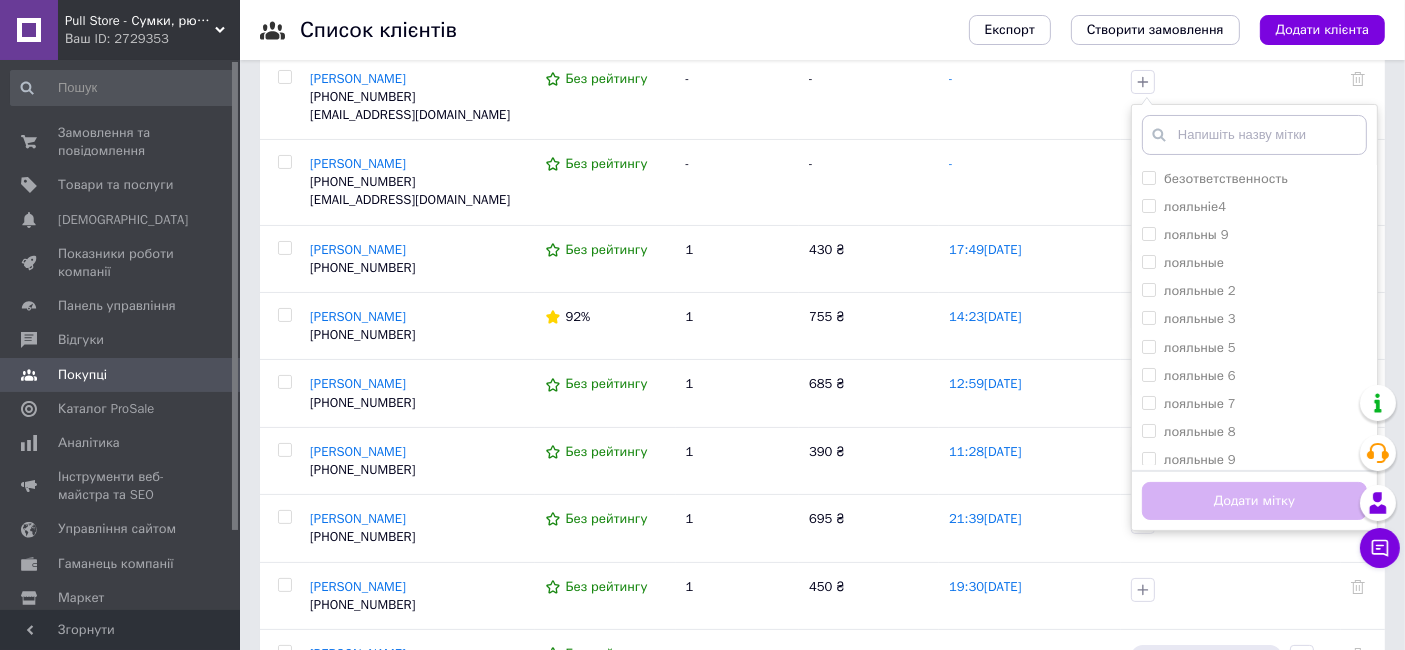scroll, scrollTop: 304, scrollLeft: 0, axis: vertical 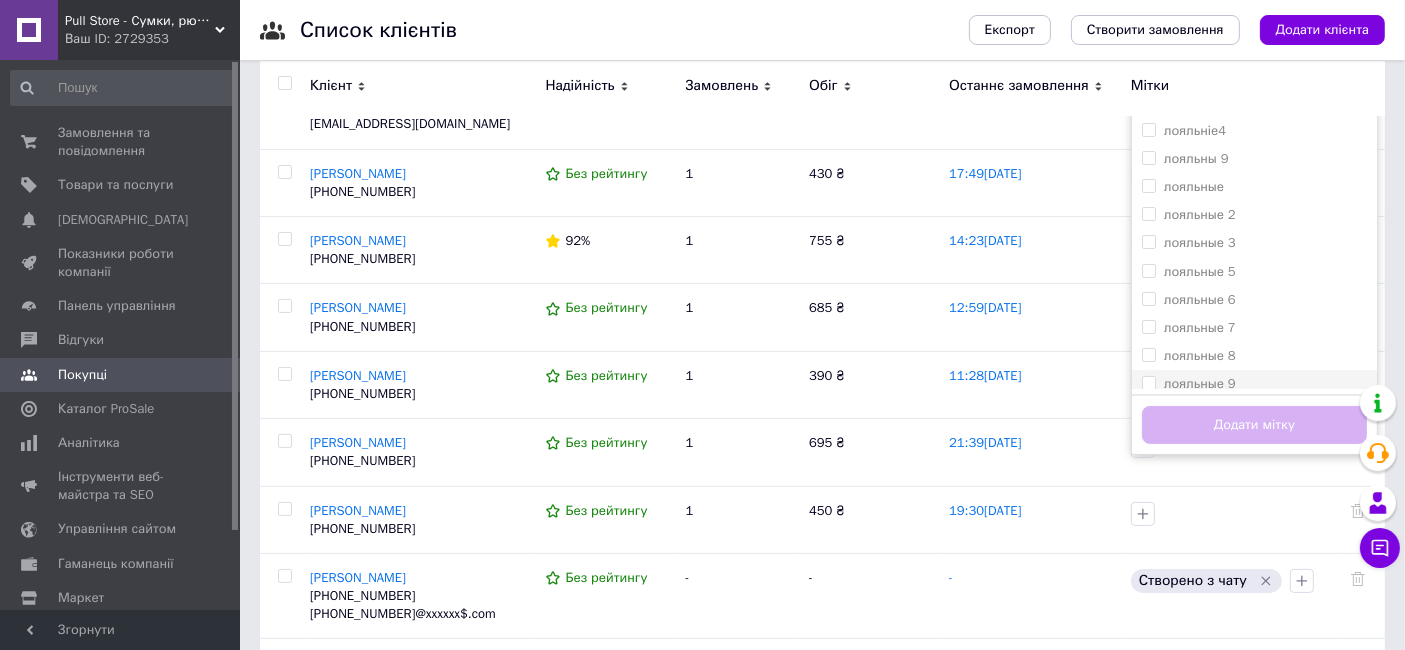 click on "лояльные 9" at bounding box center [1148, 382] 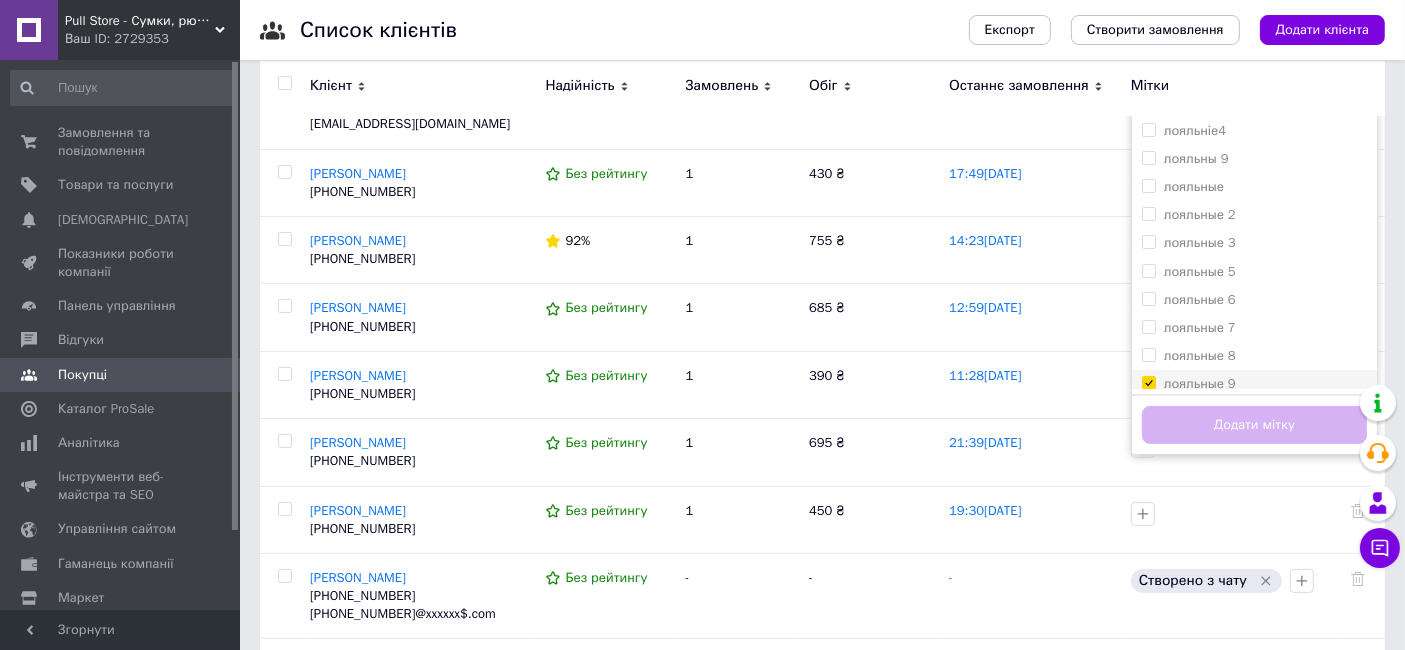 checkbox on "true" 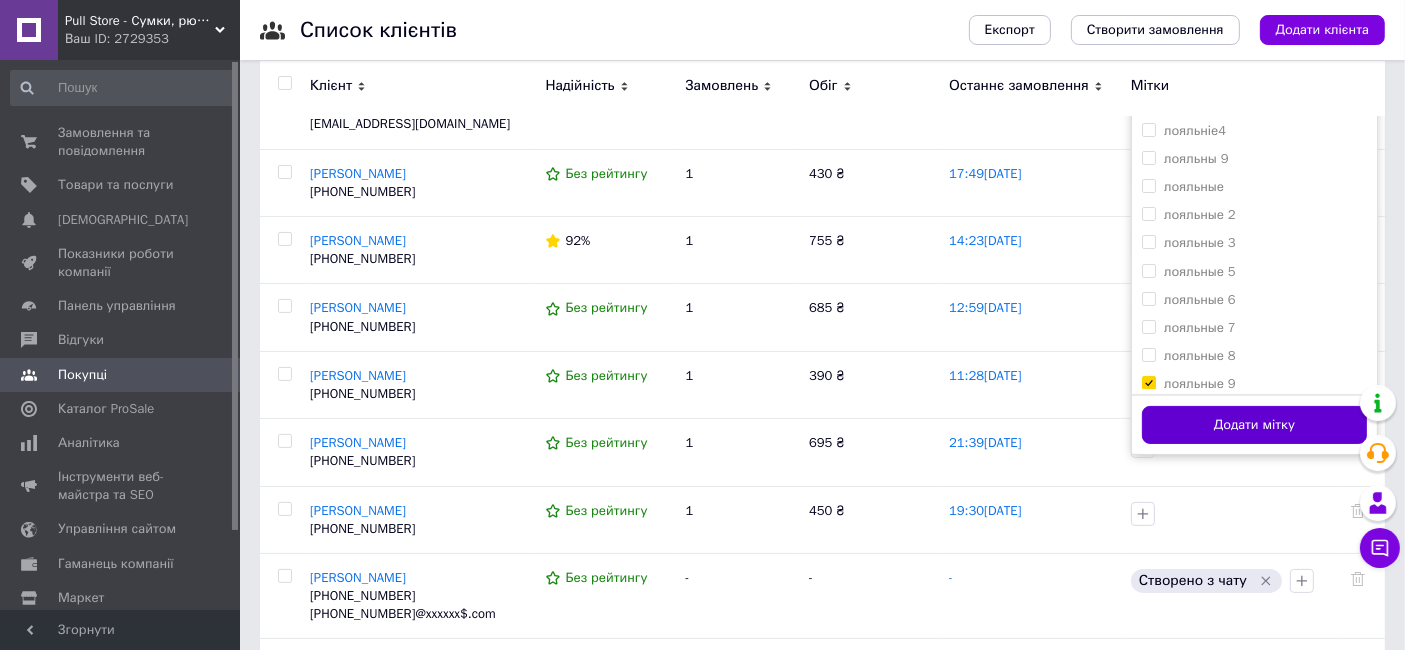 click on "Додати мітку" at bounding box center [1254, 425] 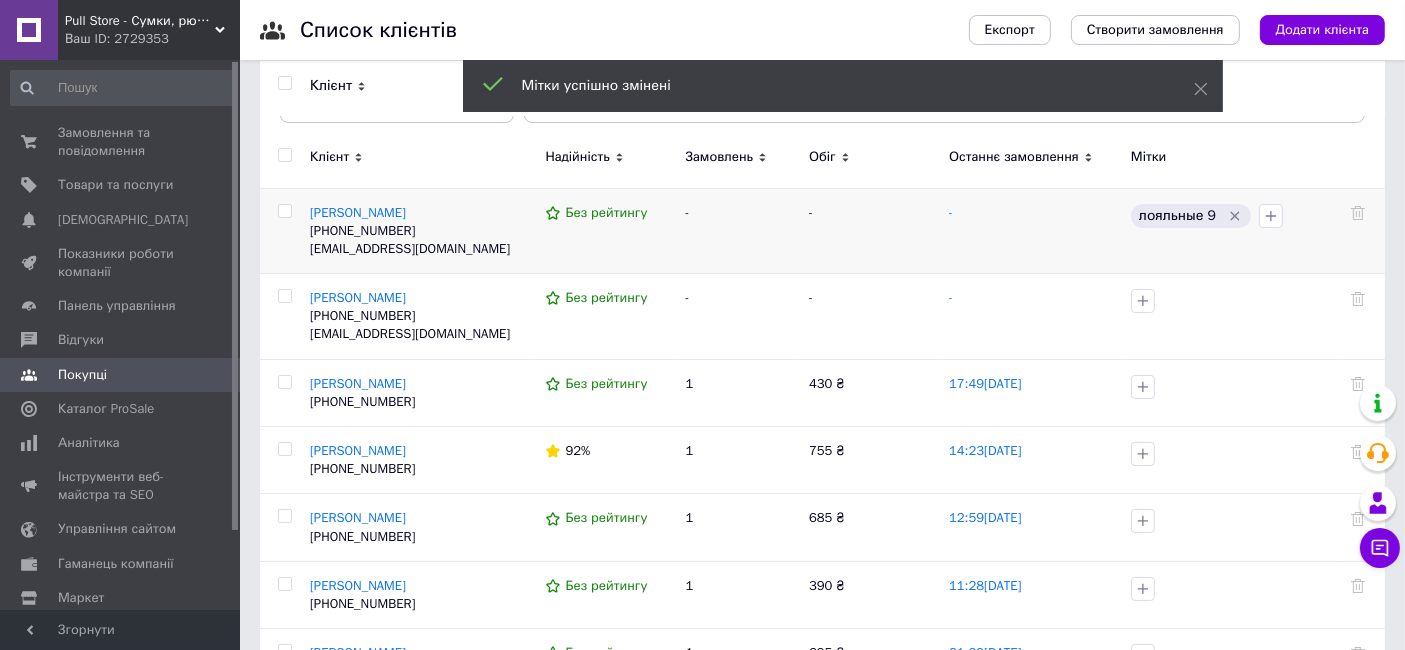 scroll, scrollTop: 91, scrollLeft: 0, axis: vertical 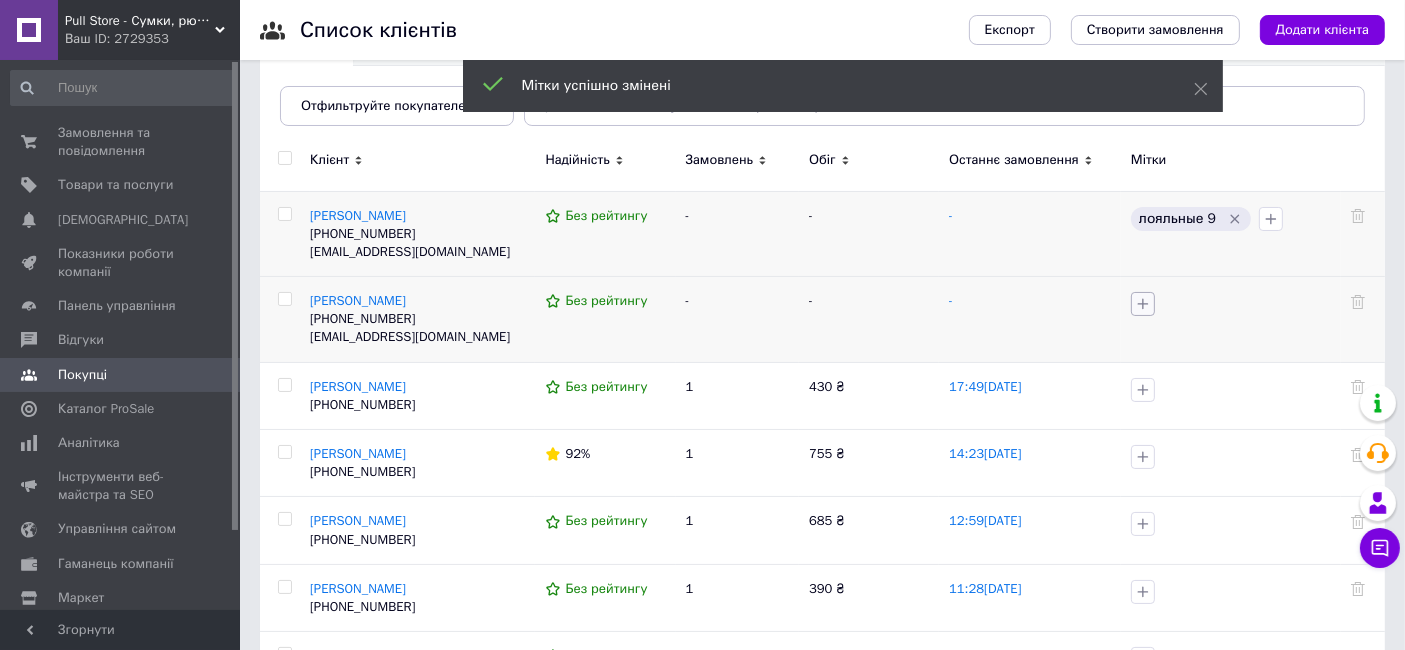click 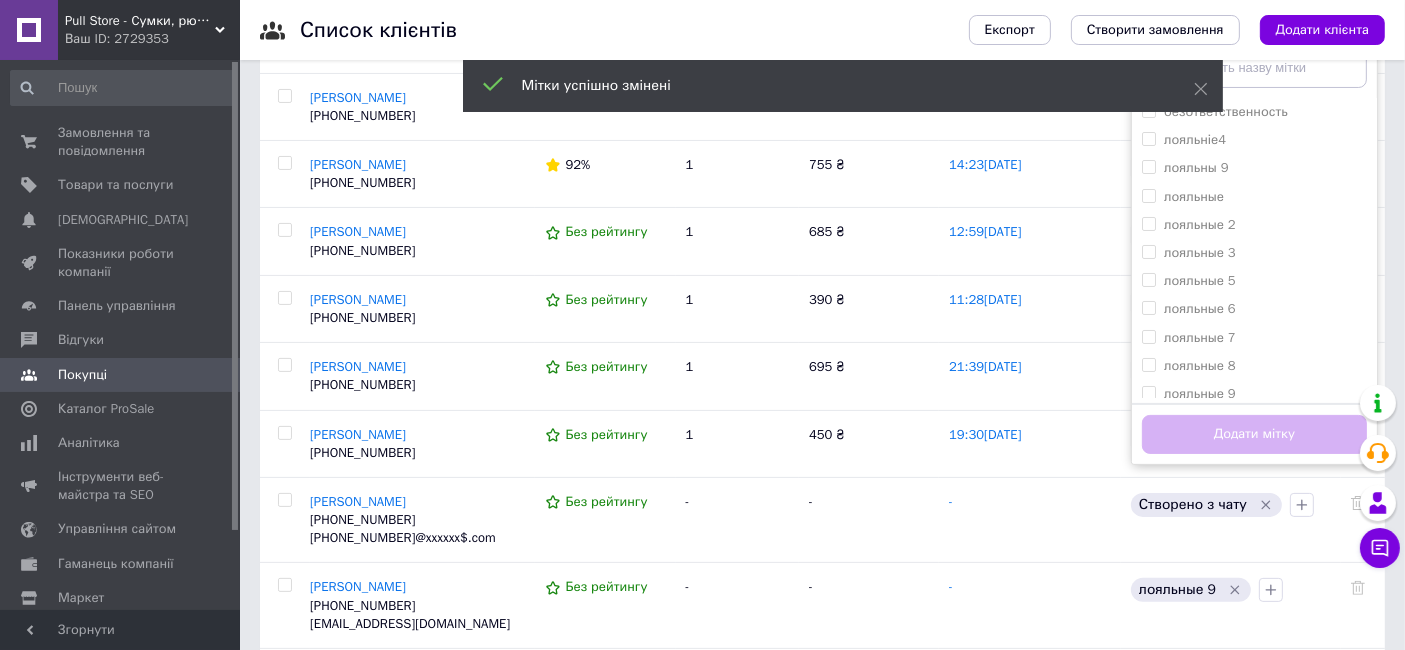 scroll, scrollTop: 405, scrollLeft: 0, axis: vertical 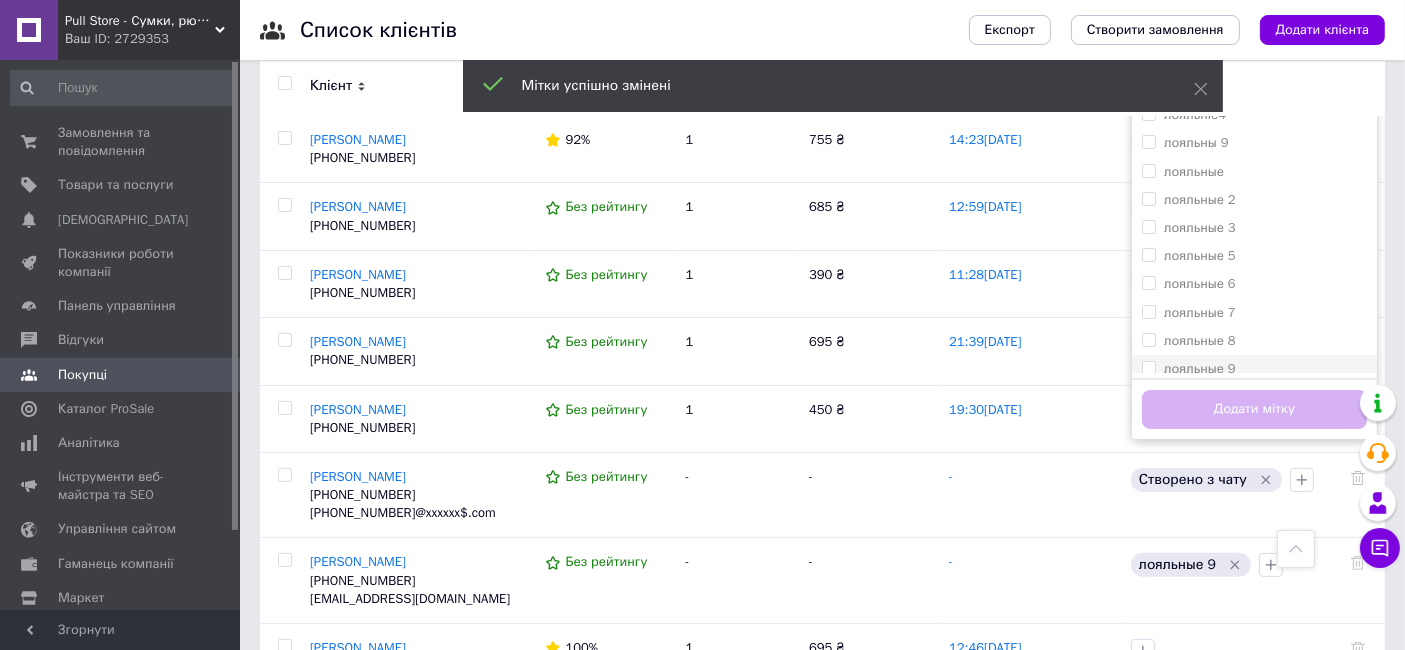 click on "лояльные 9" at bounding box center [1148, 367] 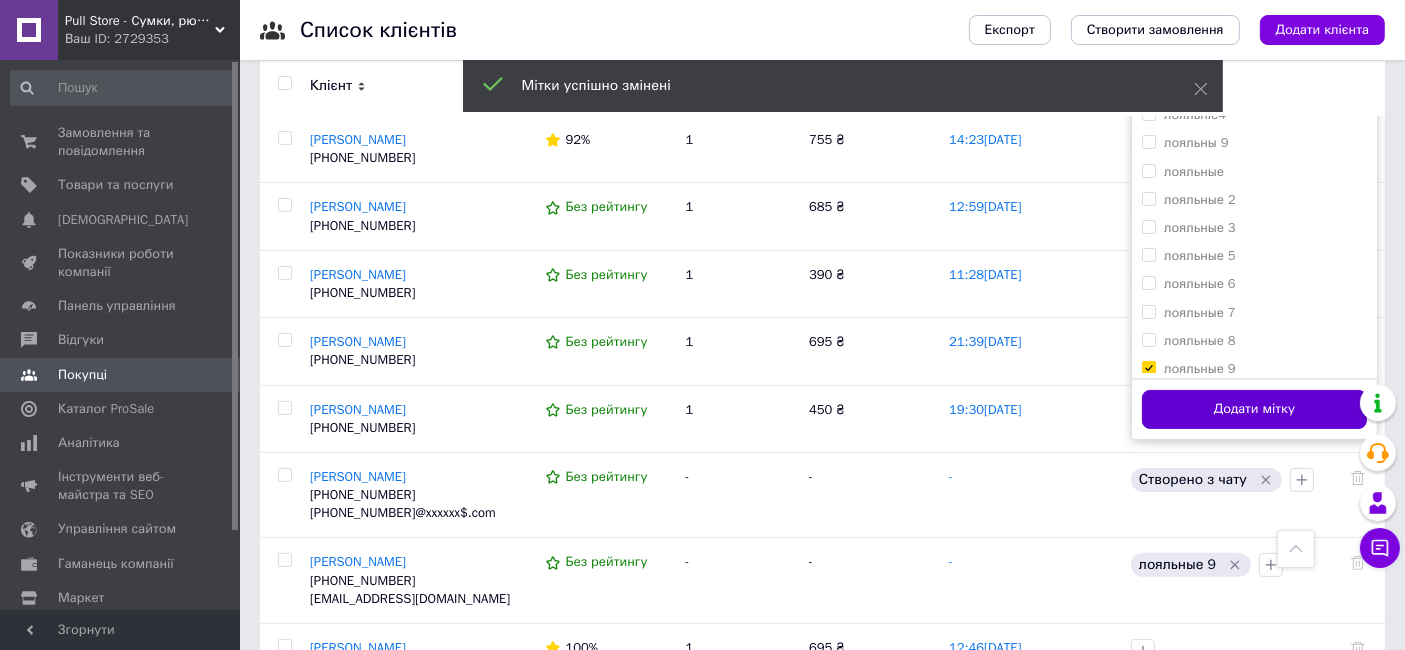 click on "Додати мітку" at bounding box center [1254, 409] 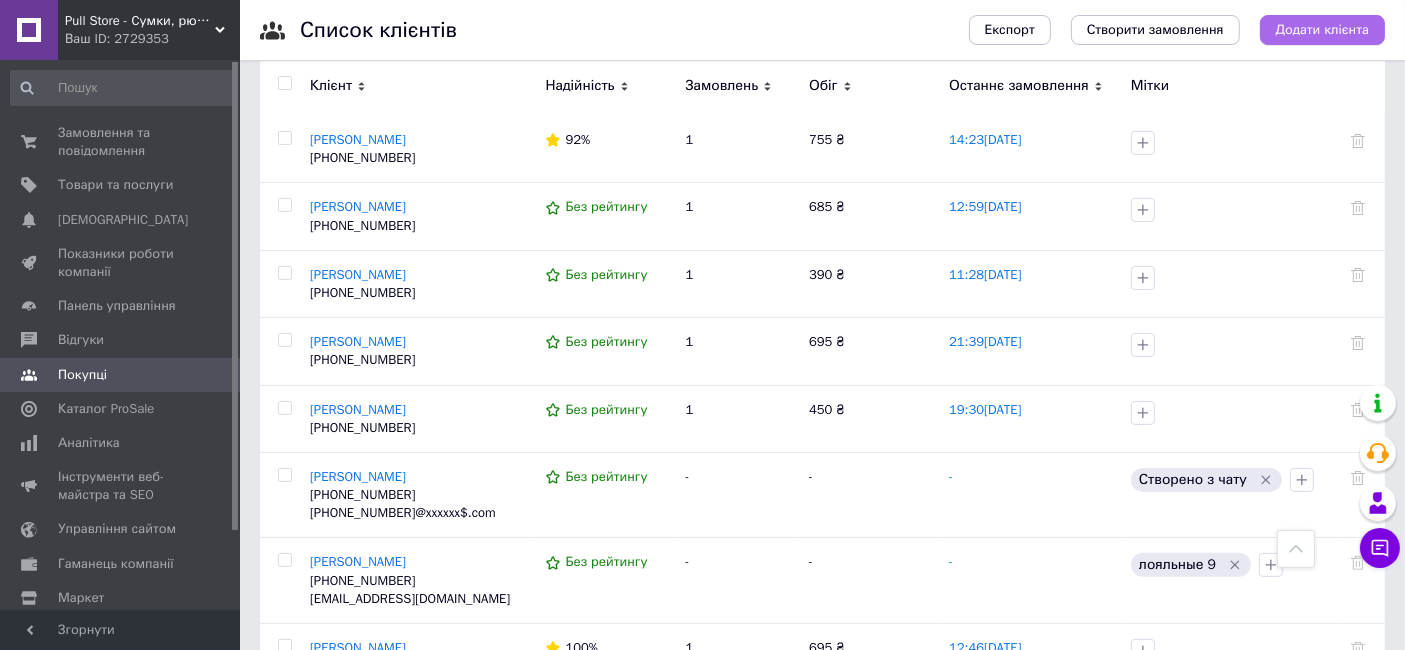 click on "Додати клієнта" at bounding box center (1322, 30) 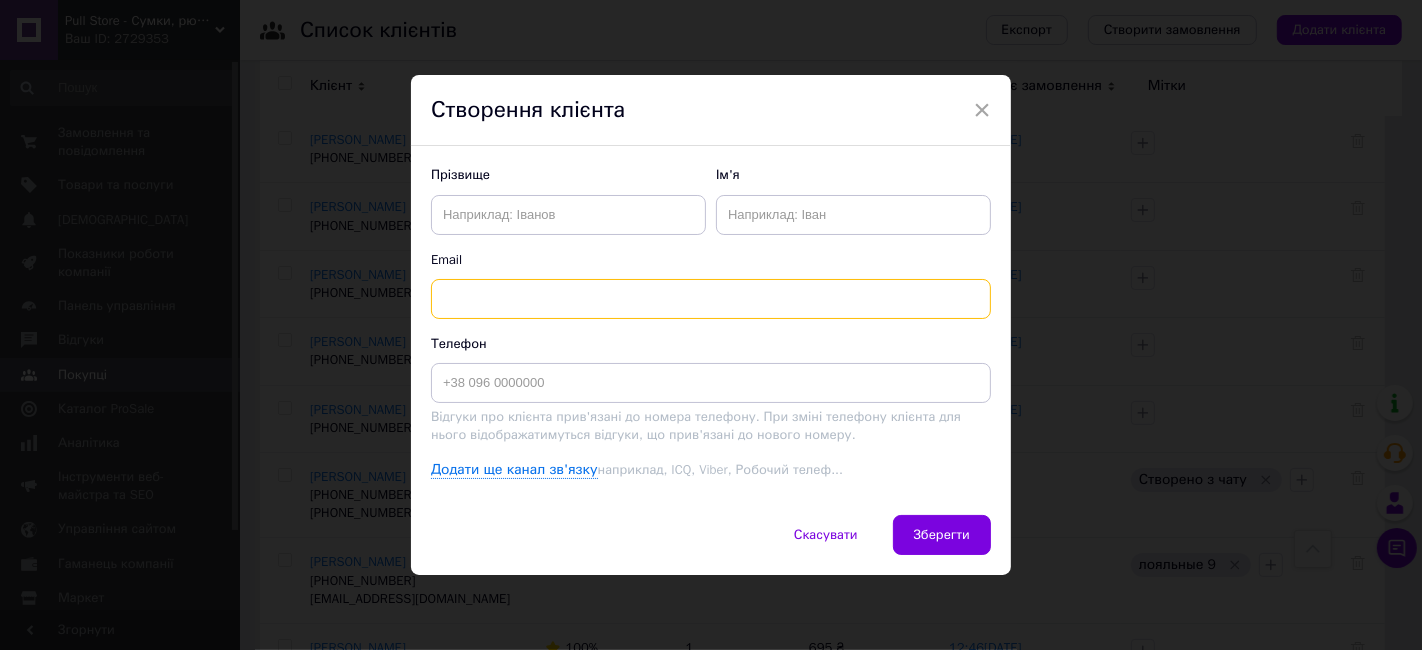 click at bounding box center (711, 299) 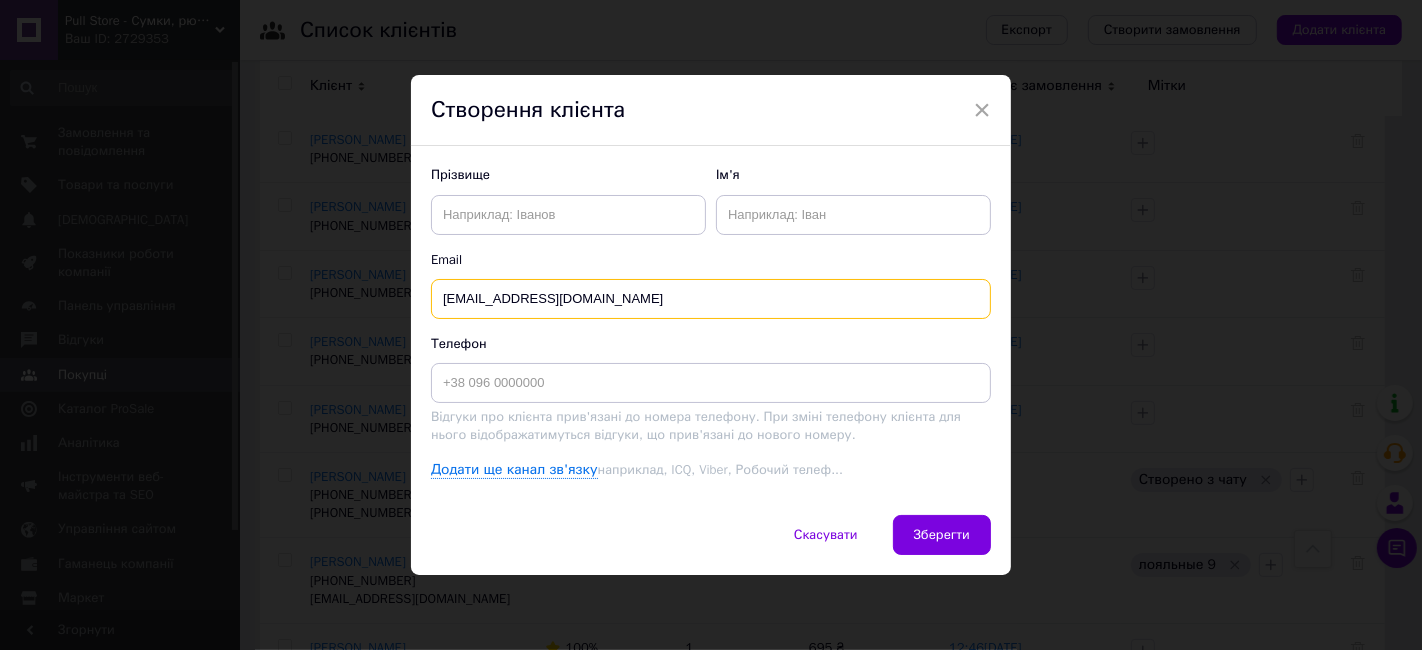 type on "[EMAIL_ADDRESS][DOMAIN_NAME]" 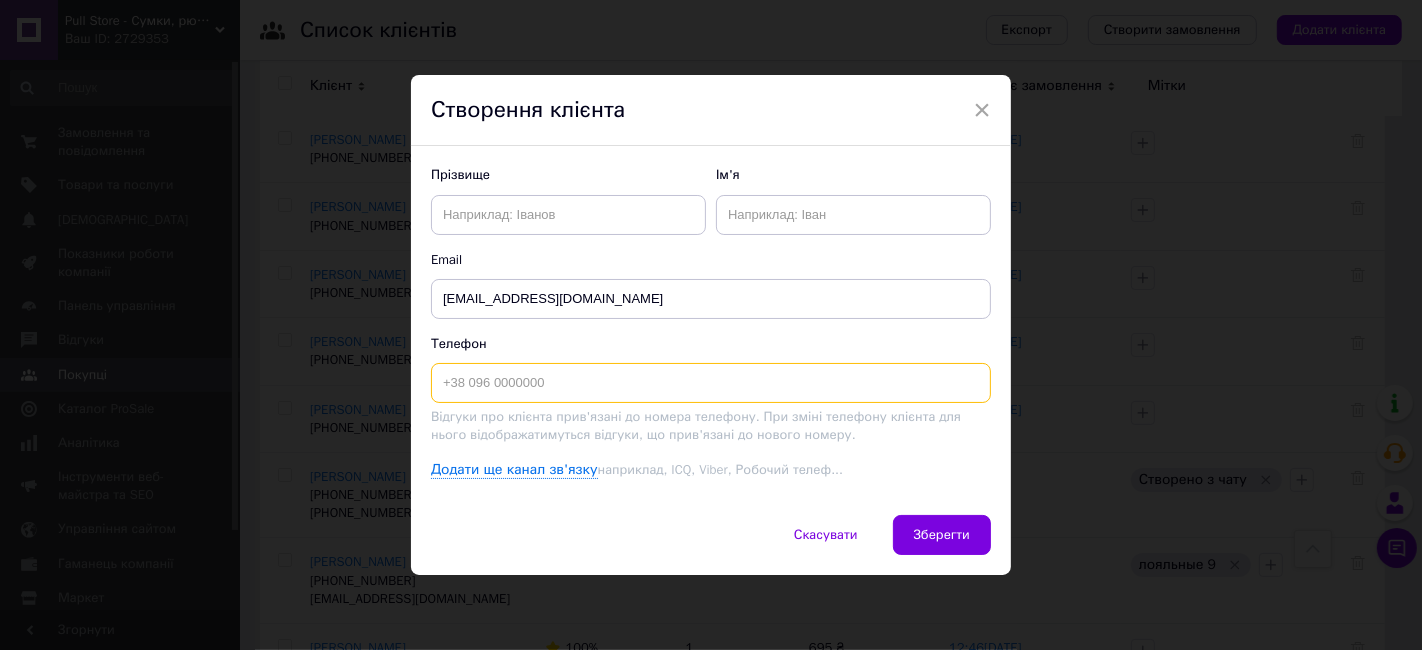 click at bounding box center [711, 383] 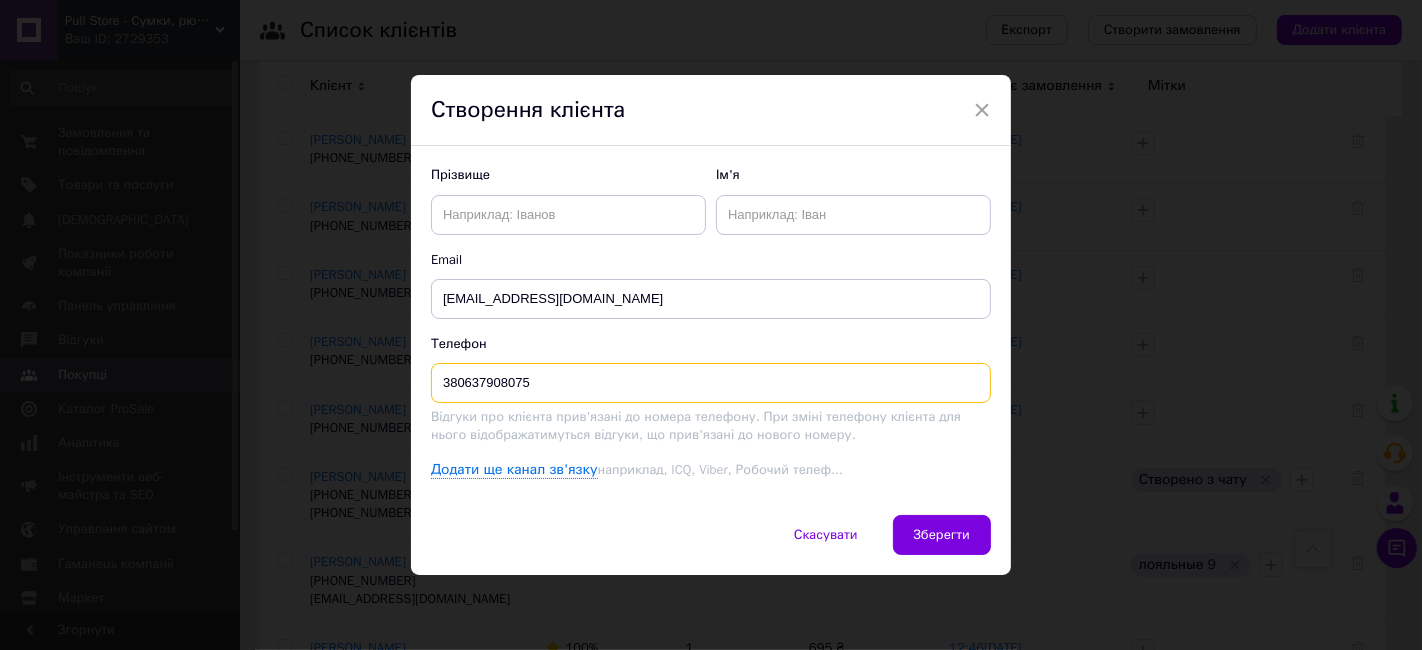 click on "380637908075" at bounding box center (711, 383) 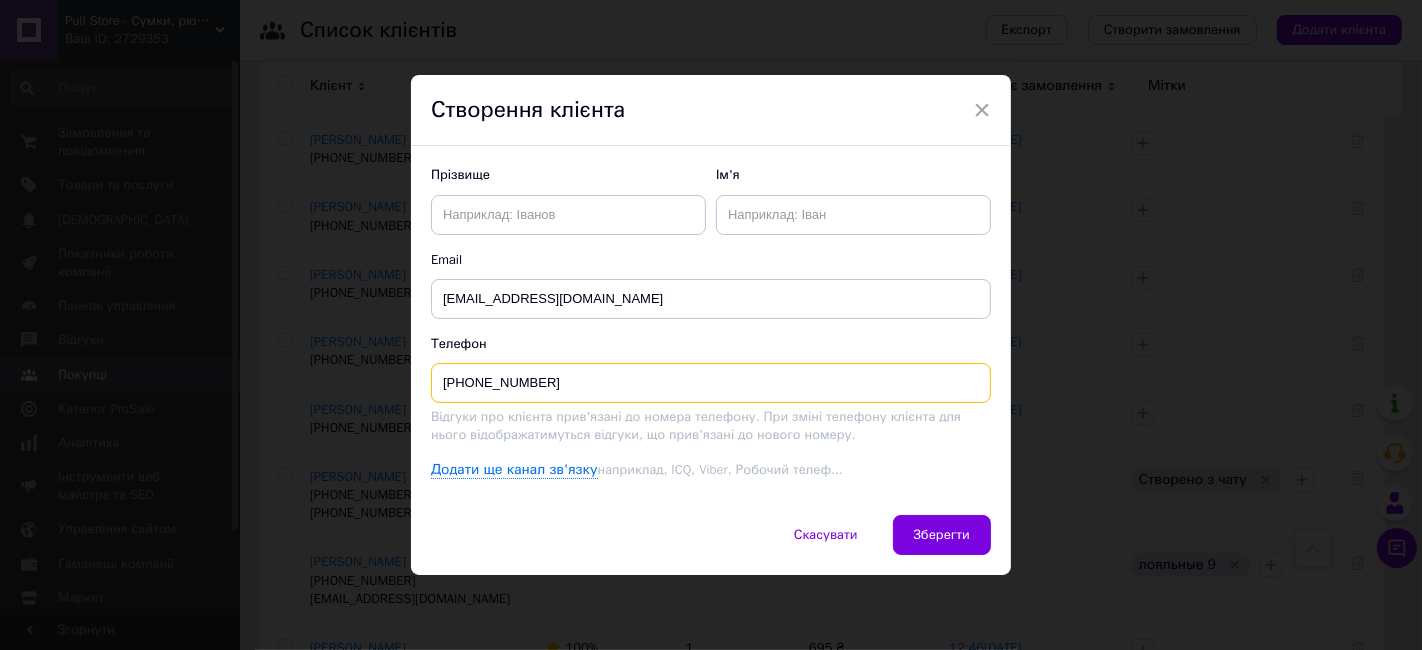 type on "[PHONE_NUMBER]" 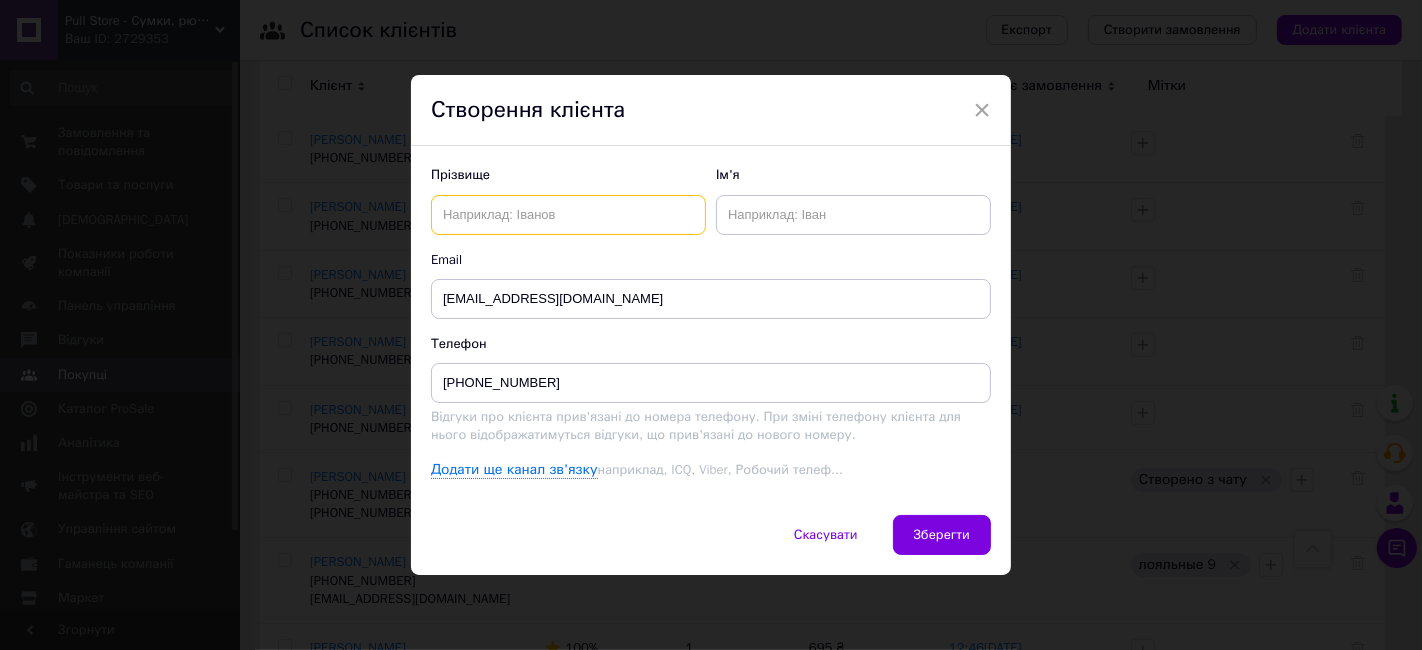 click at bounding box center [568, 215] 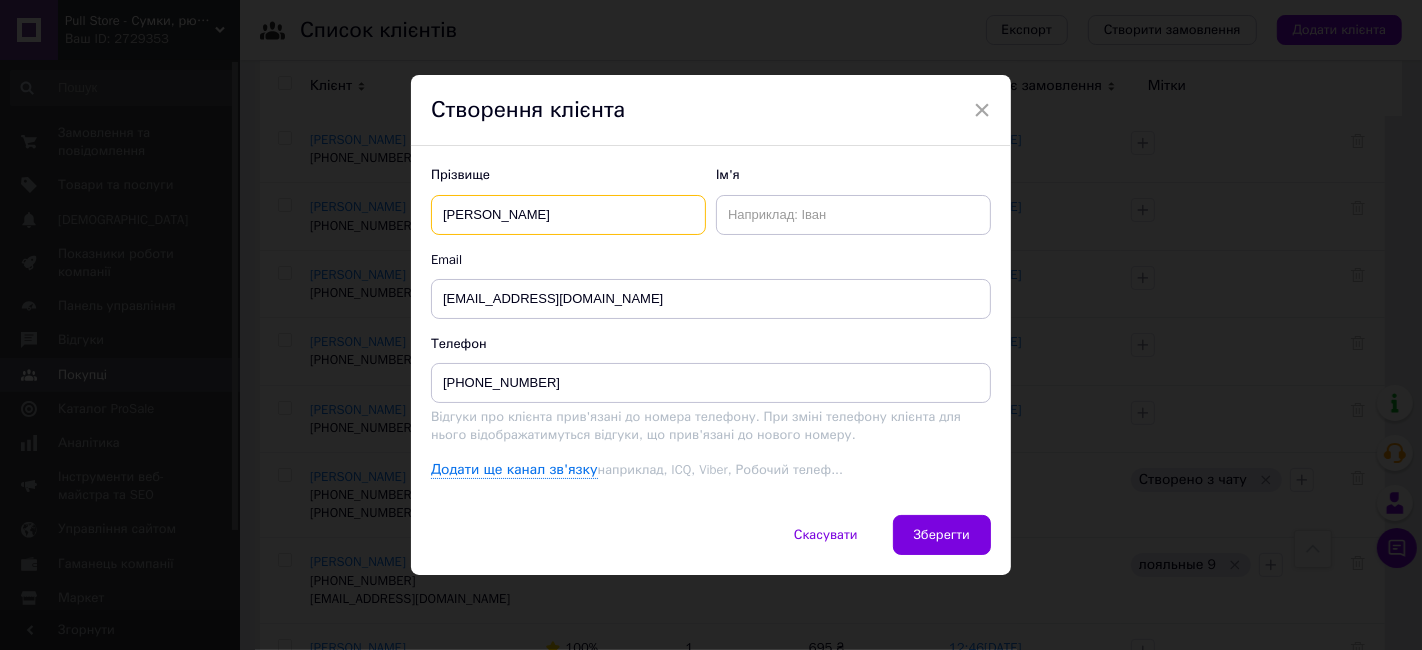 type on "[PERSON_NAME]" 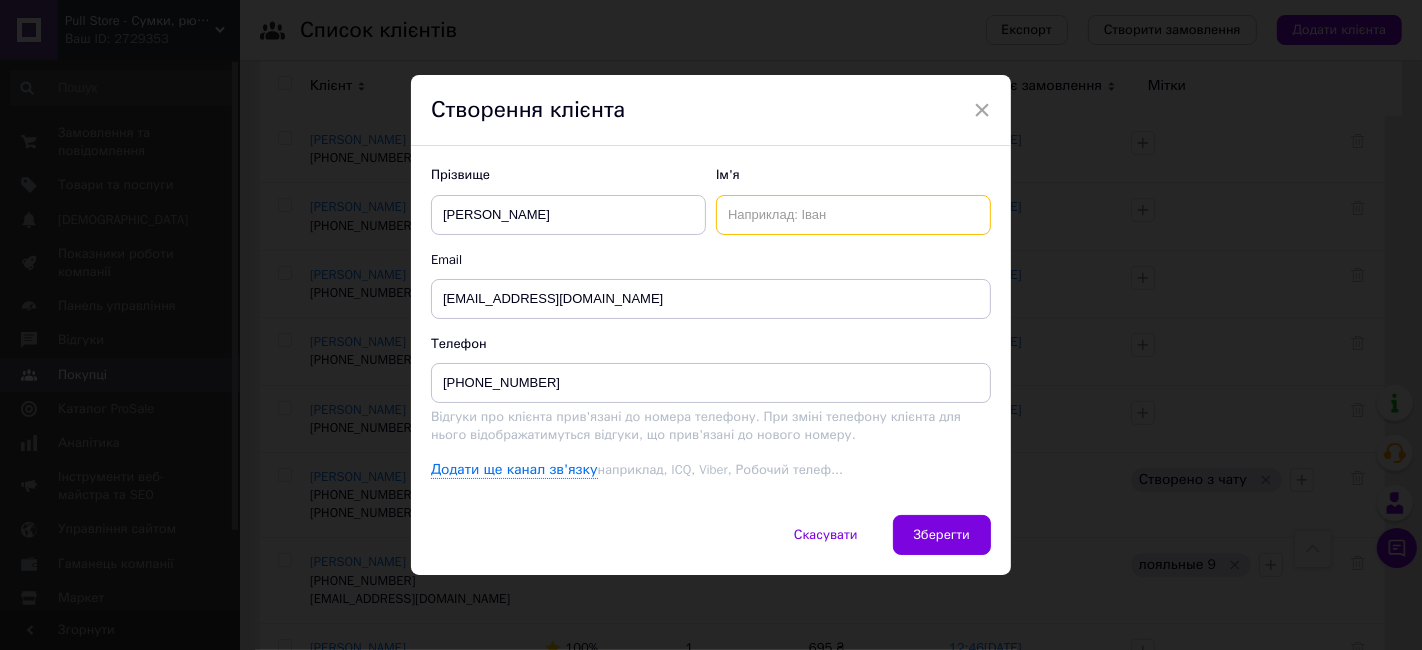 click at bounding box center [853, 215] 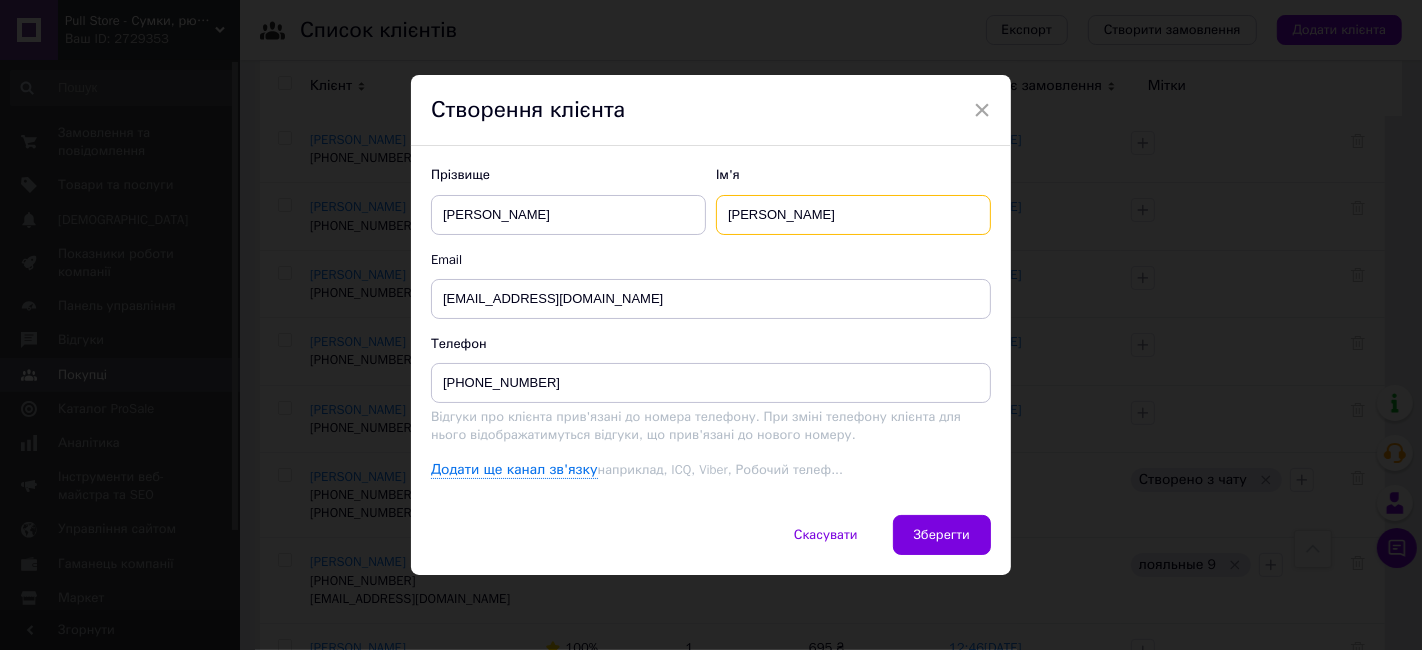 click on "[PERSON_NAME]" at bounding box center (853, 215) 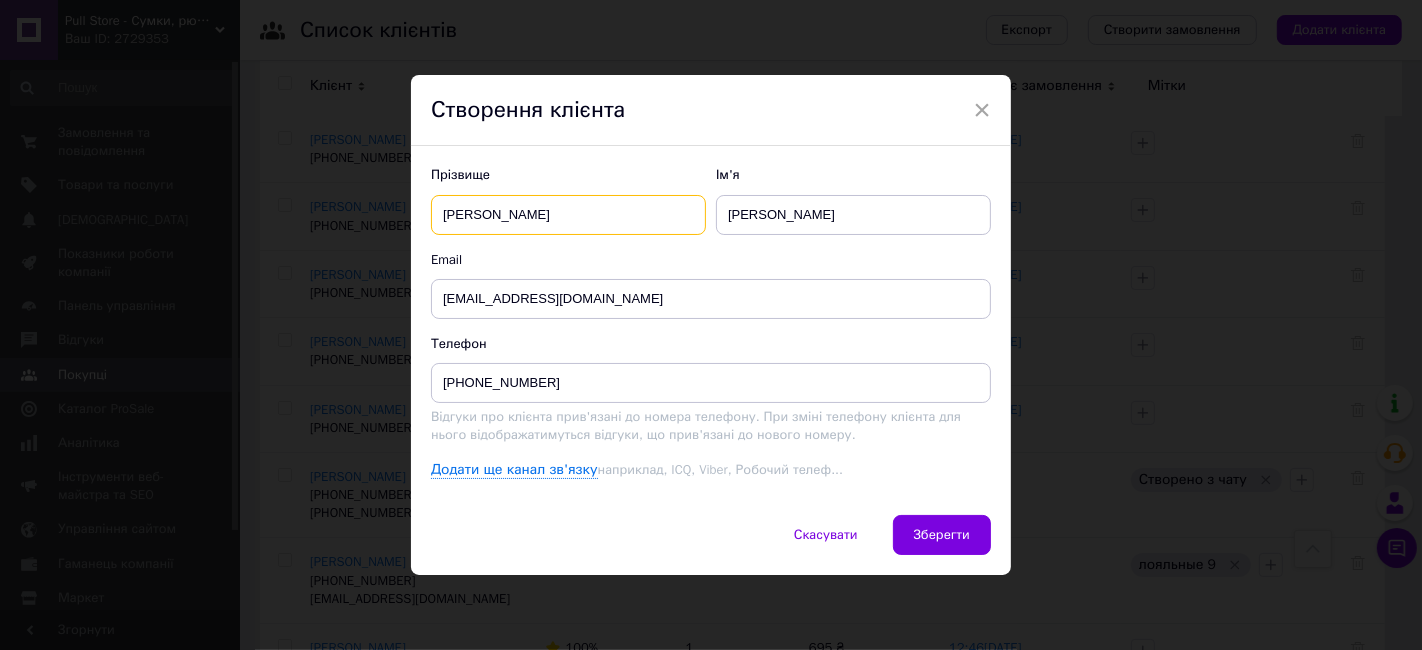 click on "[PERSON_NAME]" at bounding box center (568, 215) 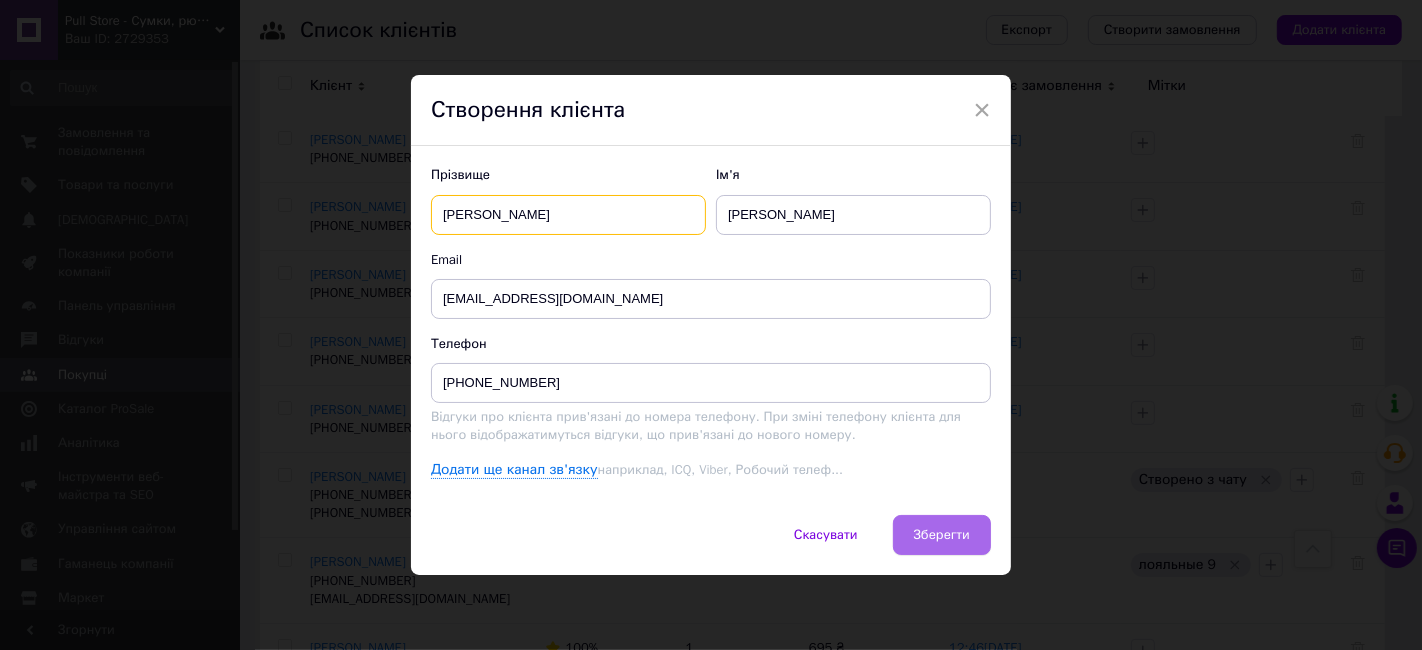 type on "[PERSON_NAME]" 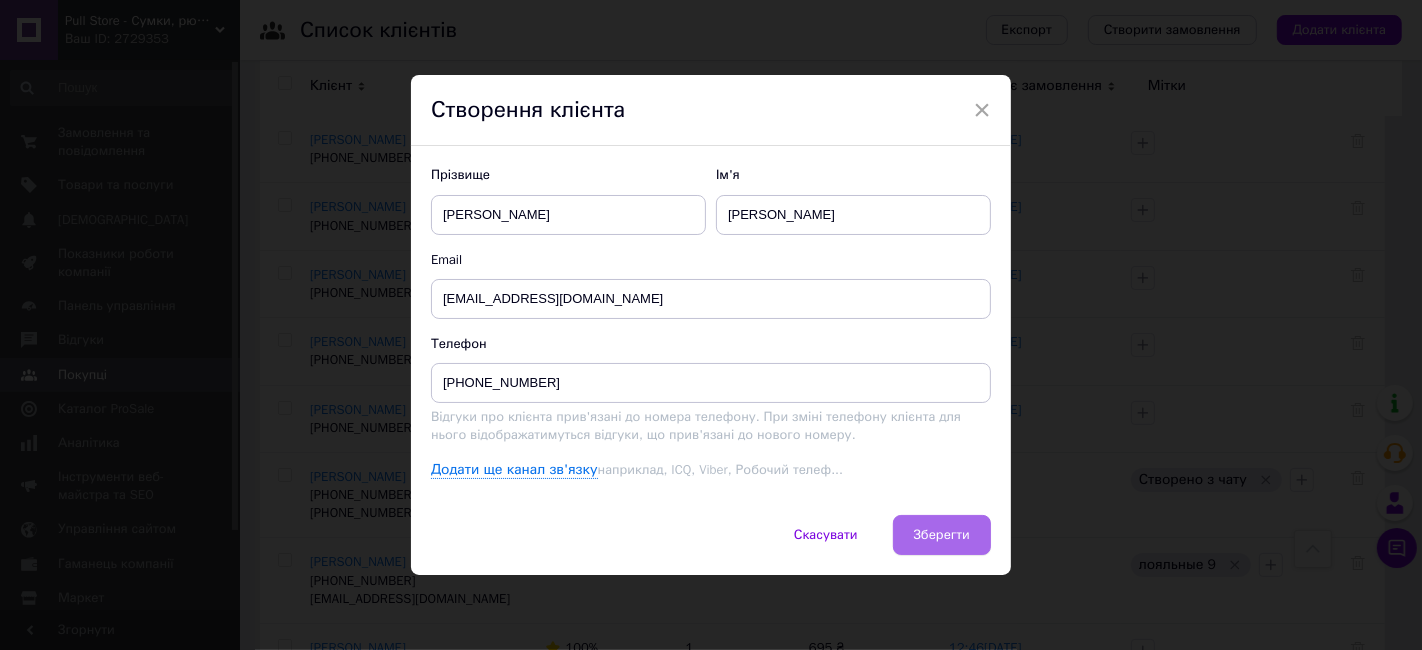 click on "Зберегти" at bounding box center (942, 535) 